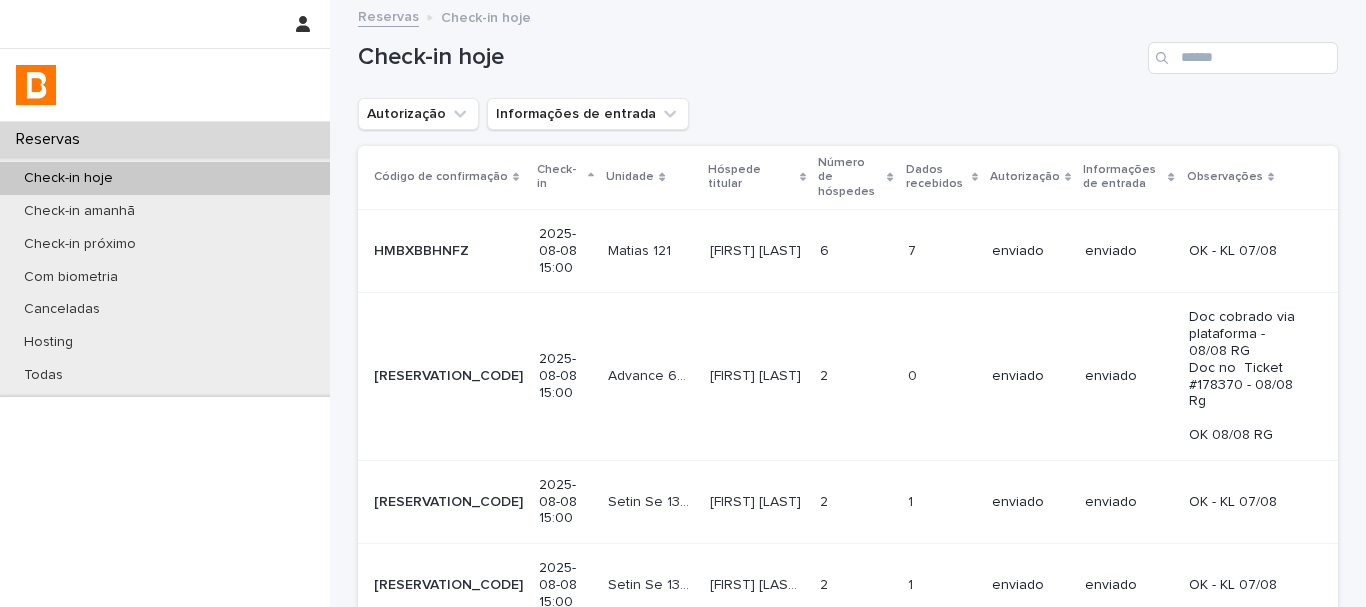 scroll, scrollTop: 0, scrollLeft: 0, axis: both 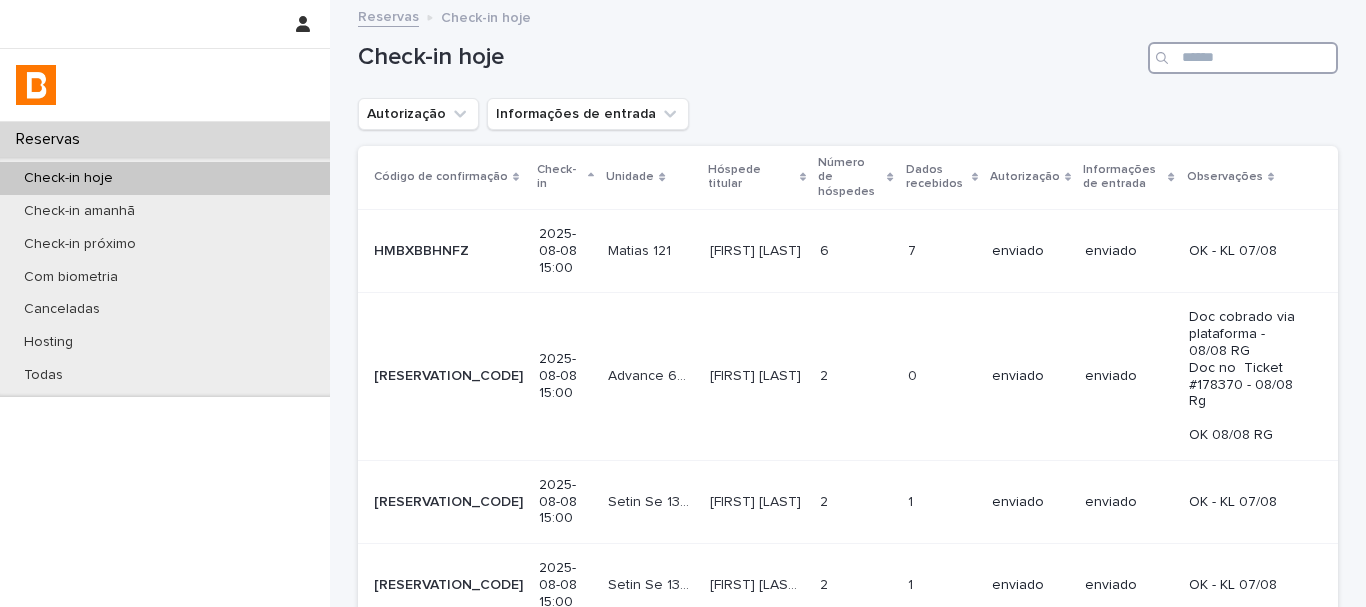 click at bounding box center [1243, 58] 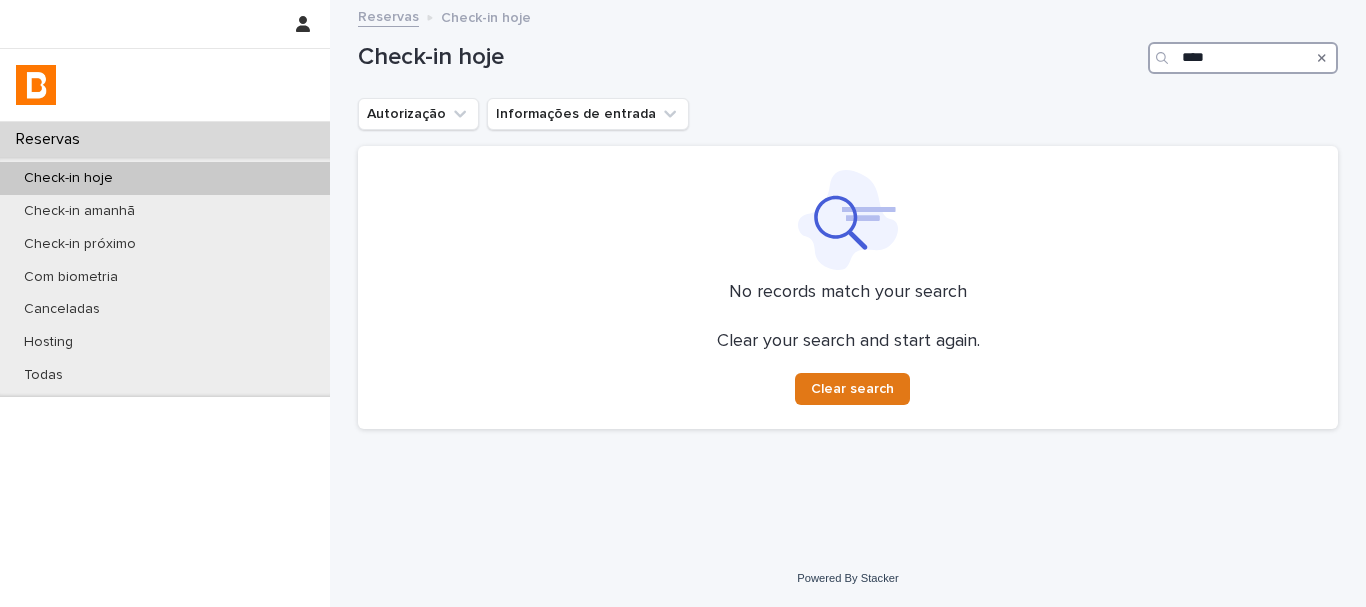 type on "****" 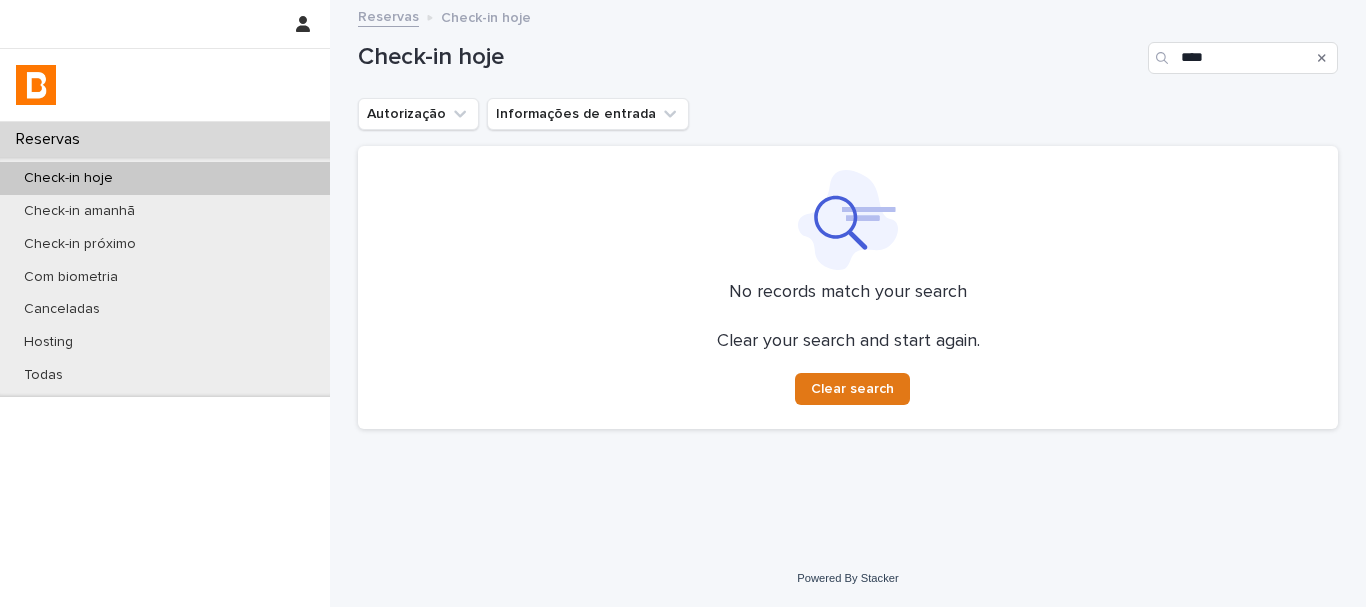 click on "Check-in hoje ****" at bounding box center (848, 50) 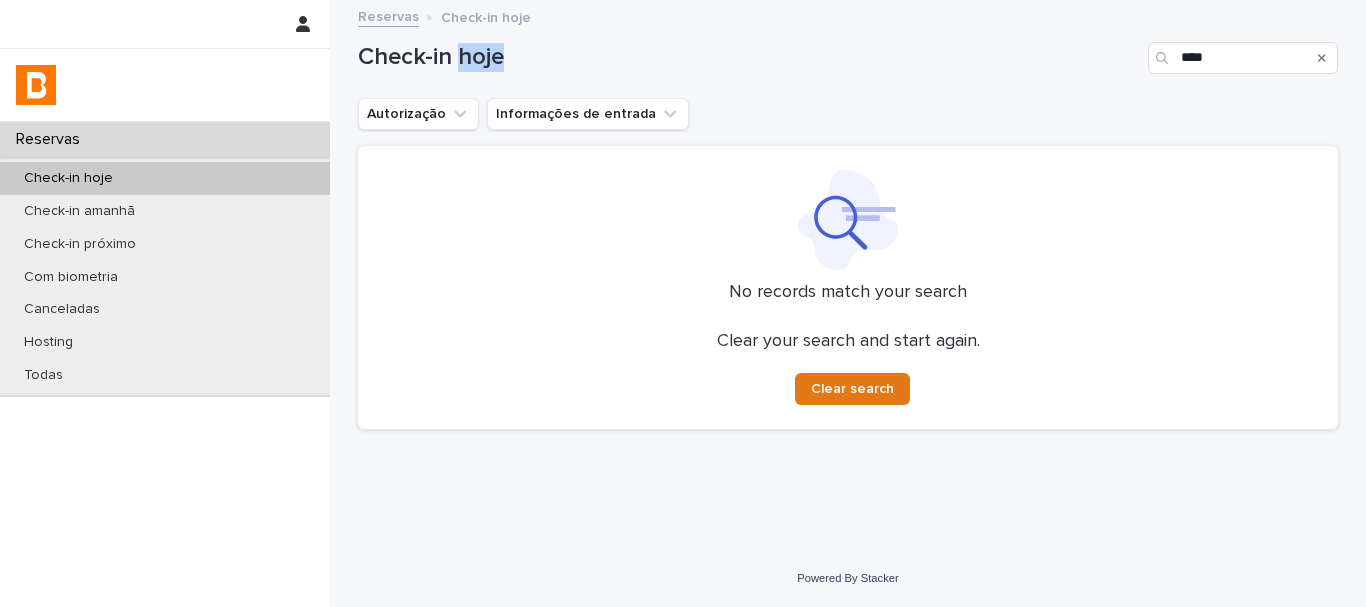 click on "Check-in hoje ****" at bounding box center (848, 50) 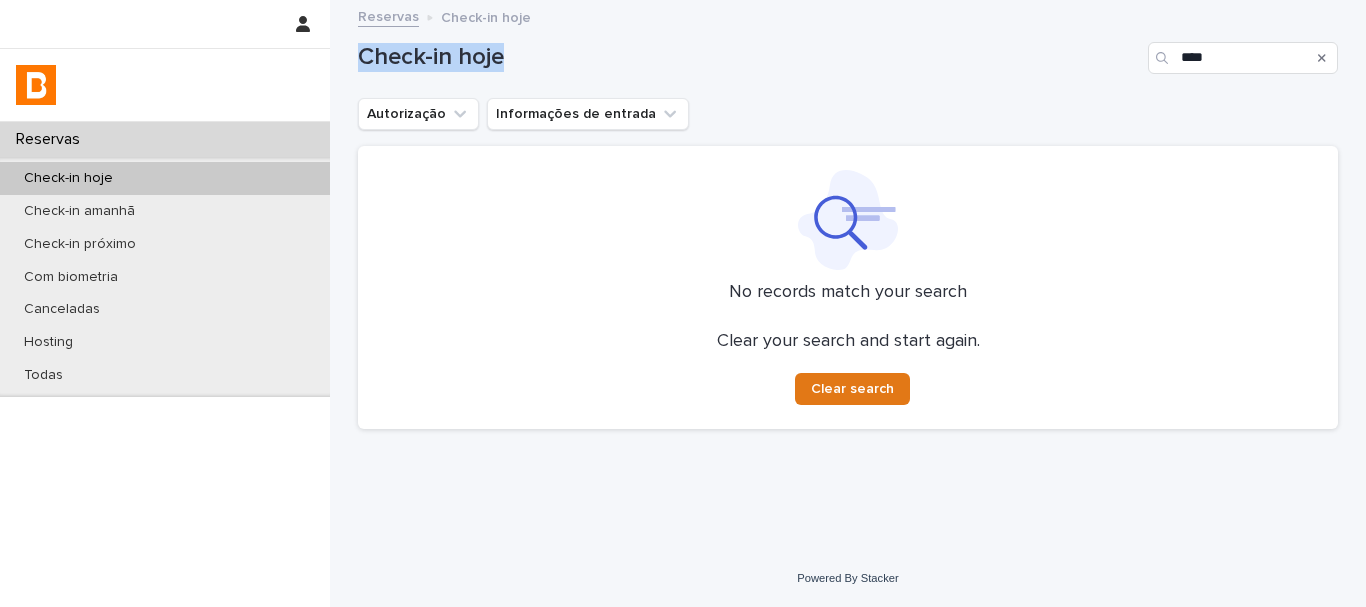 click on "Check-in hoje ****" at bounding box center [848, 50] 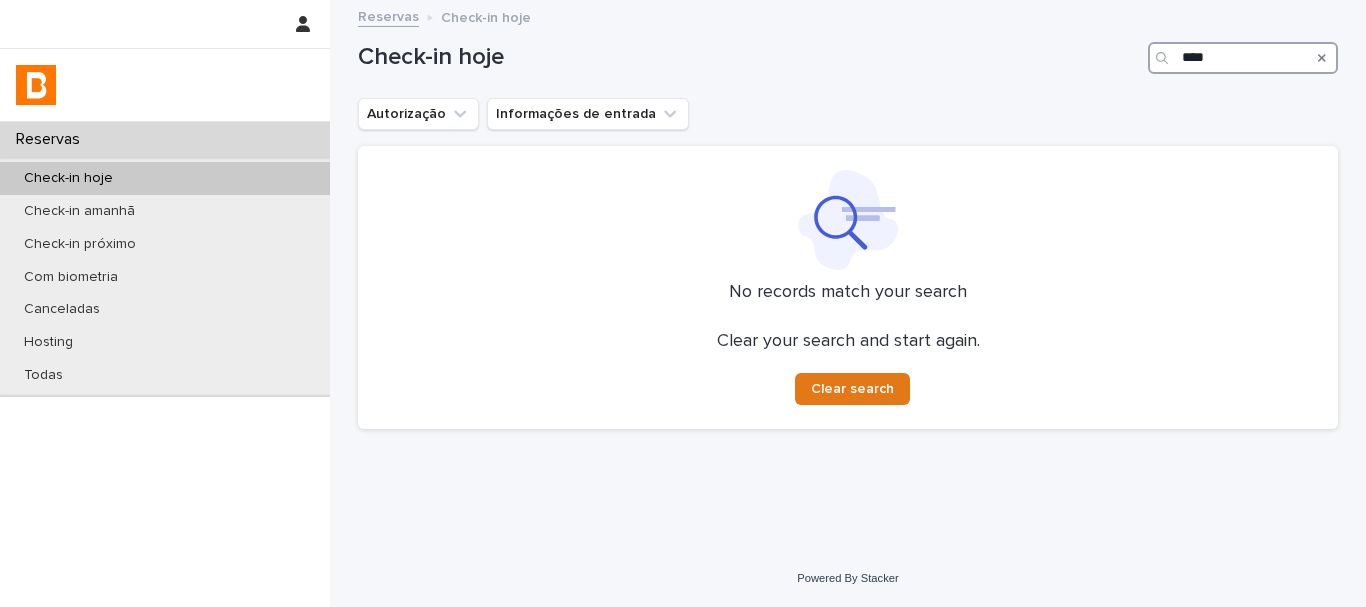 click on "****" at bounding box center (1243, 58) 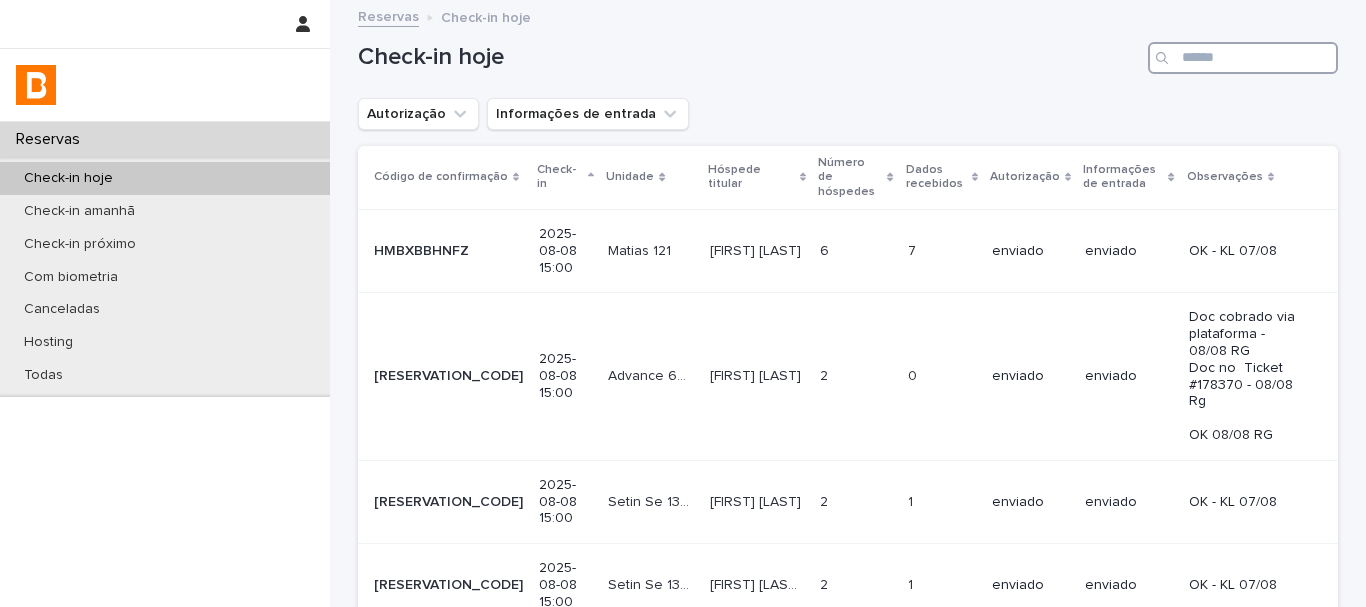 type 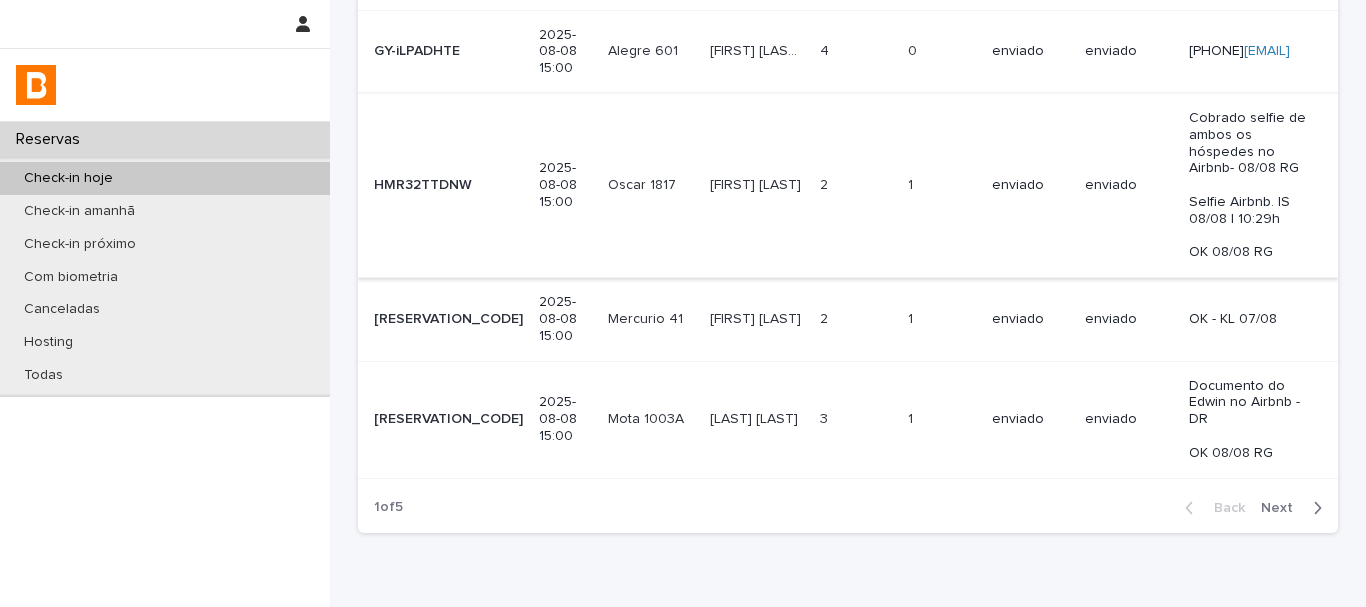 scroll, scrollTop: 0, scrollLeft: 0, axis: both 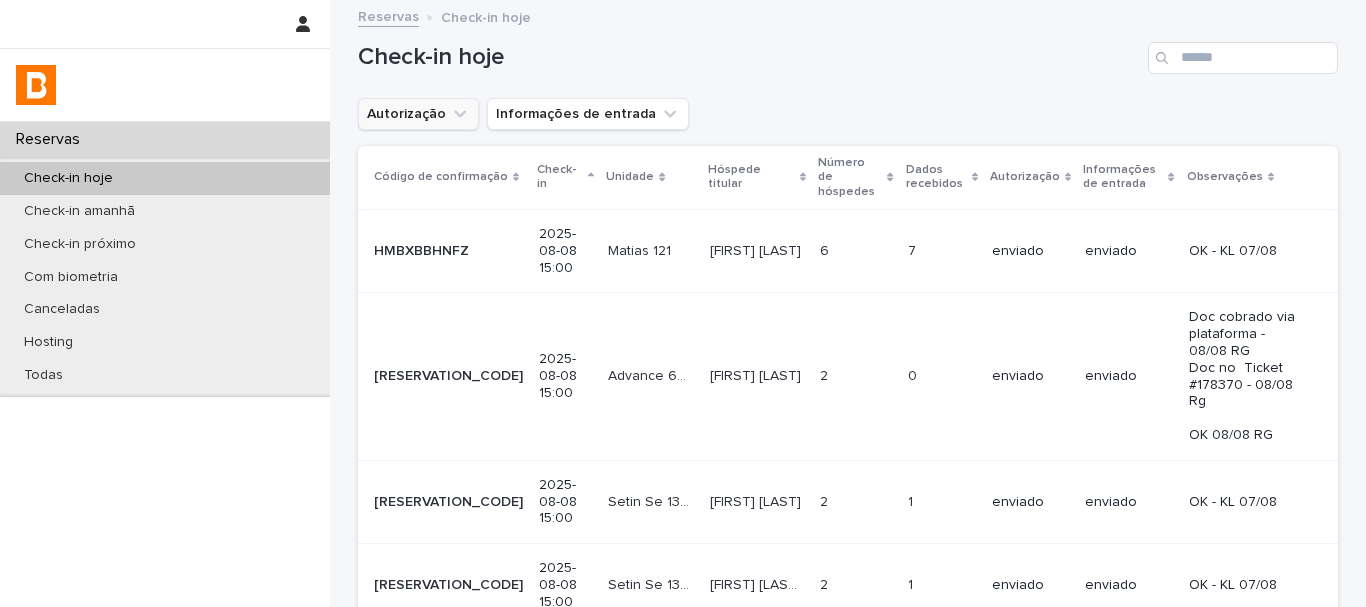 click on "Autorização" at bounding box center (418, 114) 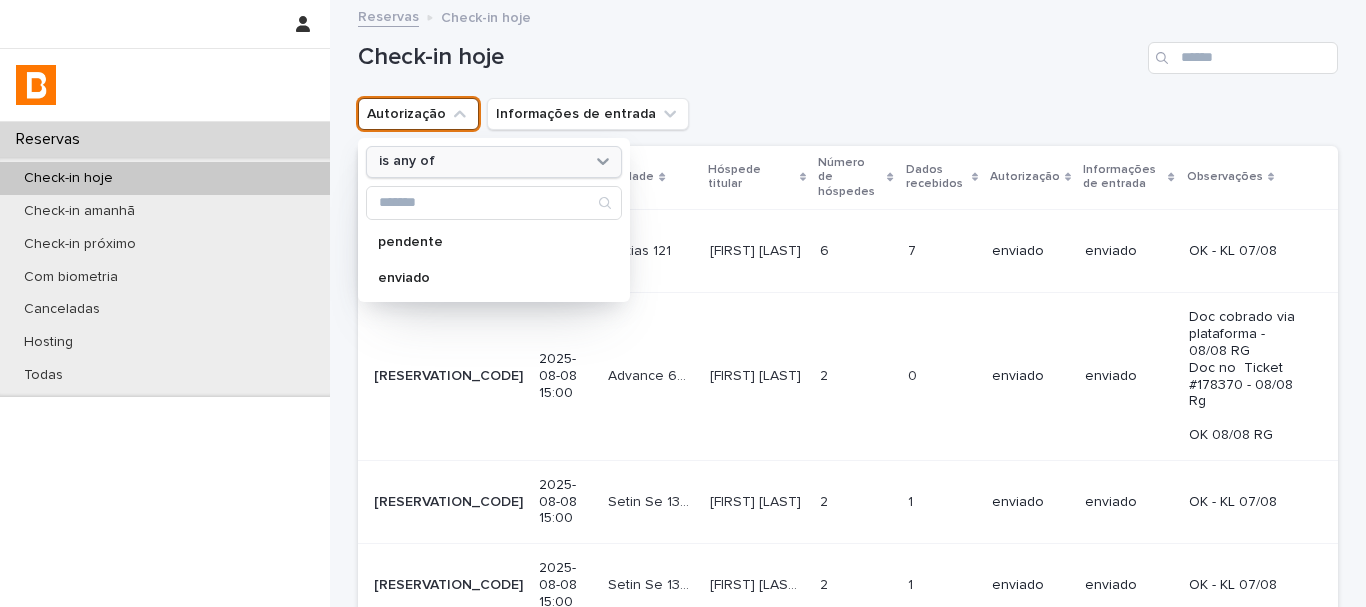 click on "is any of" at bounding box center (494, 162) 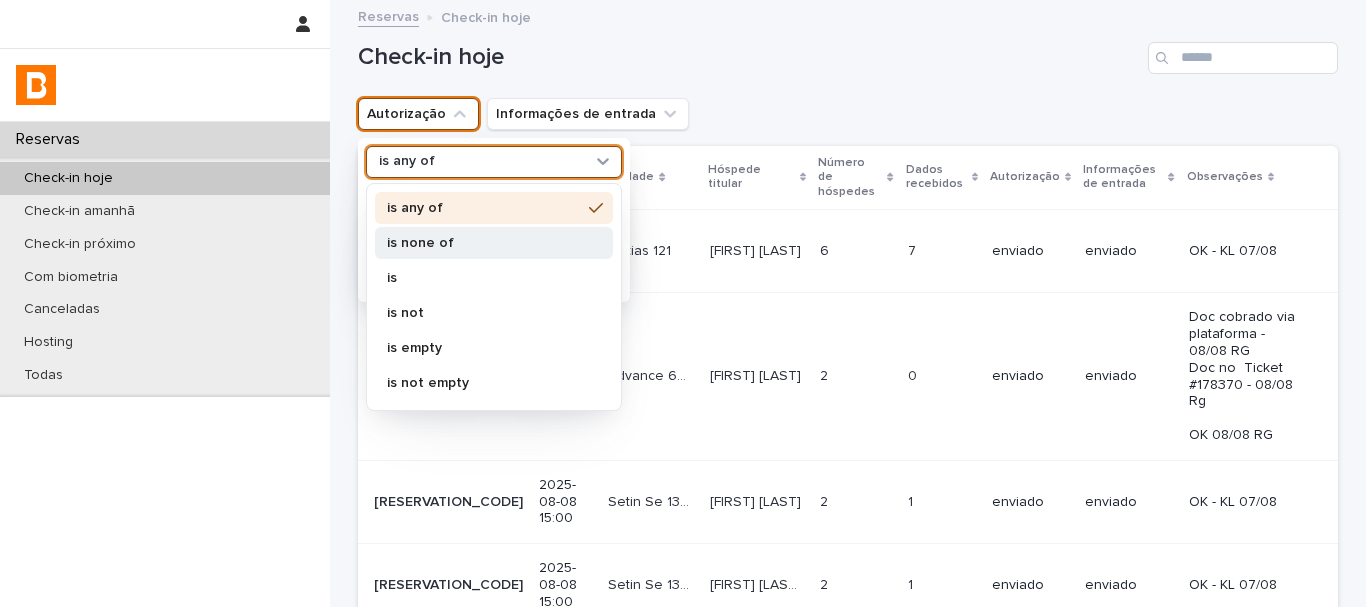 click on "is none of" at bounding box center (484, 243) 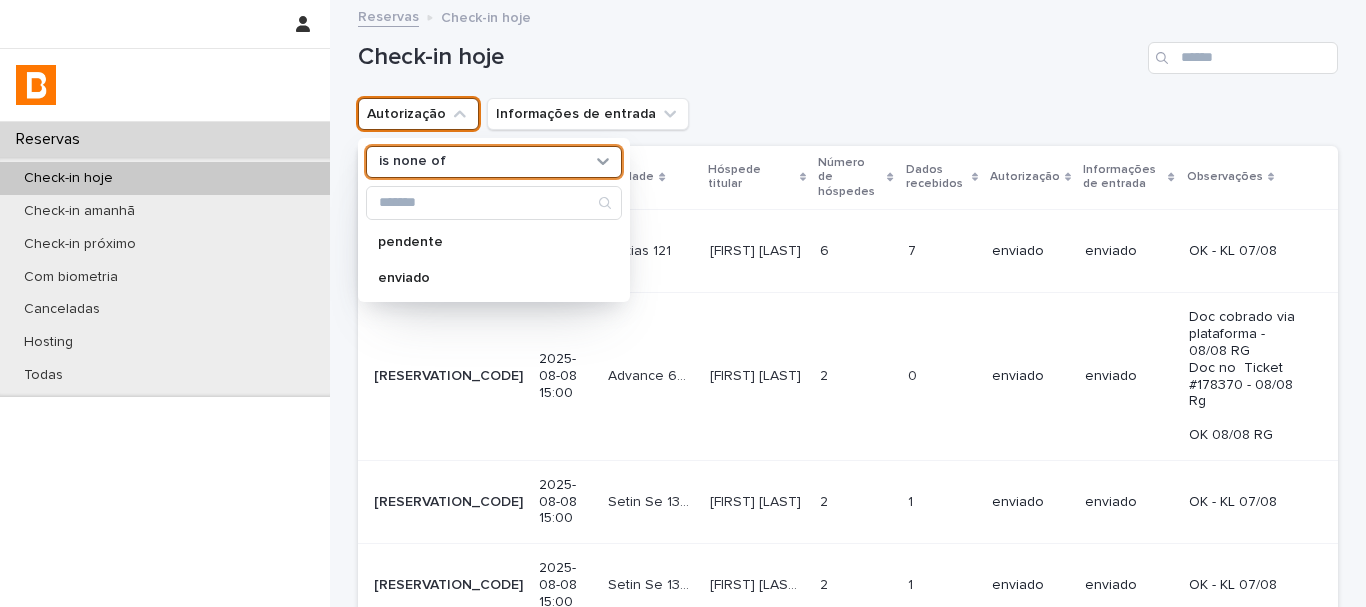 click on "Check-in hoje Autorização   option is none of, selected.     0 results available. Select is focused , press Down to open the menu,  is none of pendente enviado Informações de entrada Código de confirmação Check-in Unidade Hóspede titular Número de hóspedes Dados recebidos Autorização Informações de entrada Observações [RESERVATION_CODE] [RESERVATION_CODE]   [DATE] [TIME] Matias 121 Matias 121   [FIRST] [LAST] [FIRST] [LAST]   6 6   7 7   enviado enviado OK - KL 07/08 [RESERVATION_CODE] [RESERVATION_CODE]   [DATE] [TIME] Advance 604 Advance 604   [FIRST] [LAST] [FIRST] [LAST]   2 2   0 0   enviado enviado Doc cobrado via plataforma - 08/08 RG
Doc no  Ticket #178370 - 08/08 Rg
OK 08/08 RG [RESERVATION_CODE] [RESERVATION_CODE]   [DATE] [TIME] Setin Se 1303 Setin Se 1303   [FIRST] [LAST] [FIRST] [LAST]   2 2   1 1   enviado enviado OK - KL 07/08 [RESERVATION_CODE] [RESERVATION_CODE]   [DATE] [TIME] Setin Se 1304 Setin Se 1304   [FIRST] [LAST] [LAST] [LAST]   2 2   1 1   enviado enviado       2" at bounding box center [848, 692] 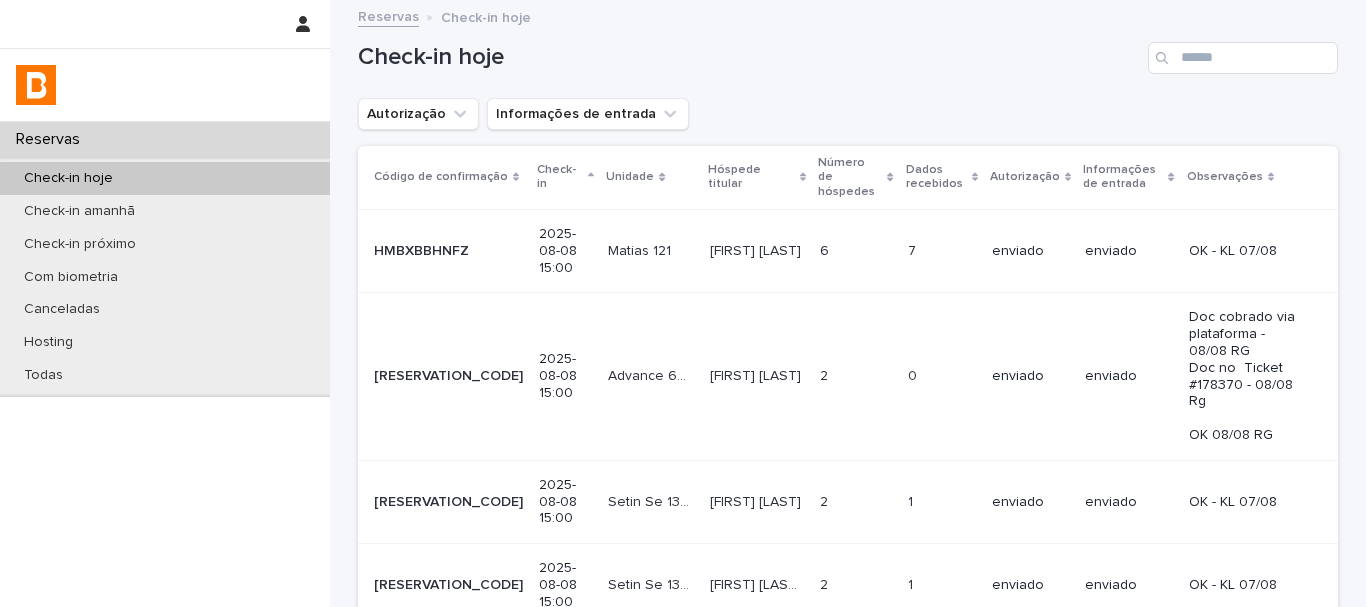drag, startPoint x: 430, startPoint y: 95, endPoint x: 437, endPoint y: 113, distance: 19.313208 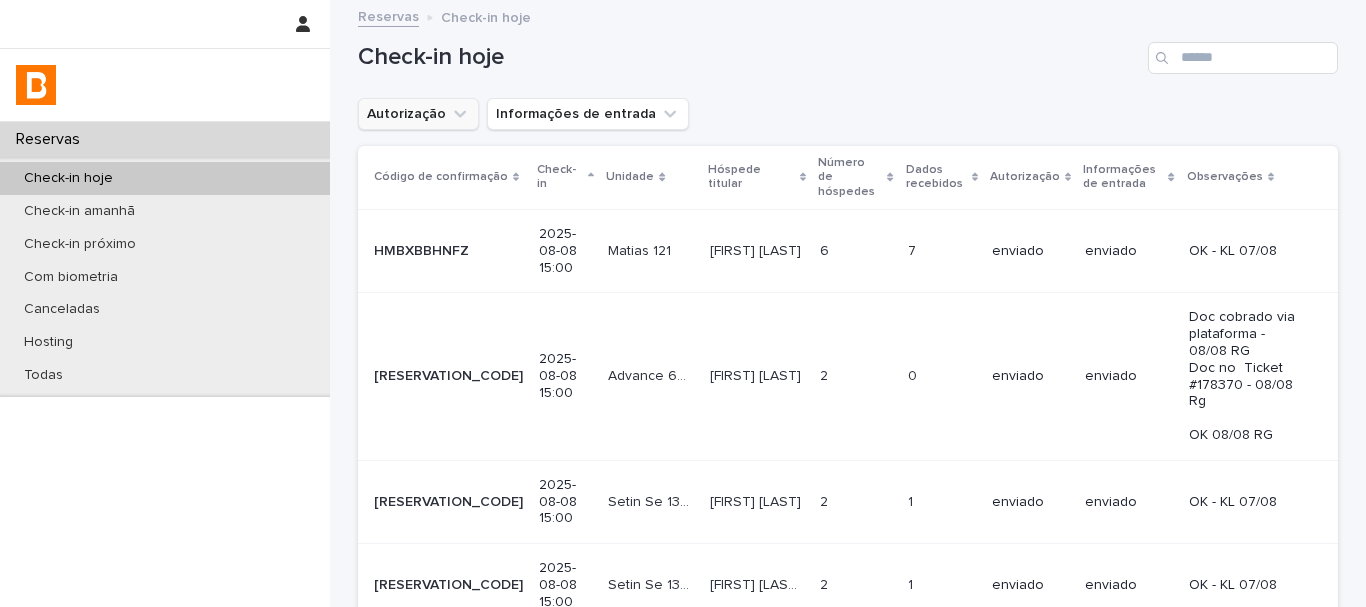 click on "Check-in hoje" at bounding box center [848, 50] 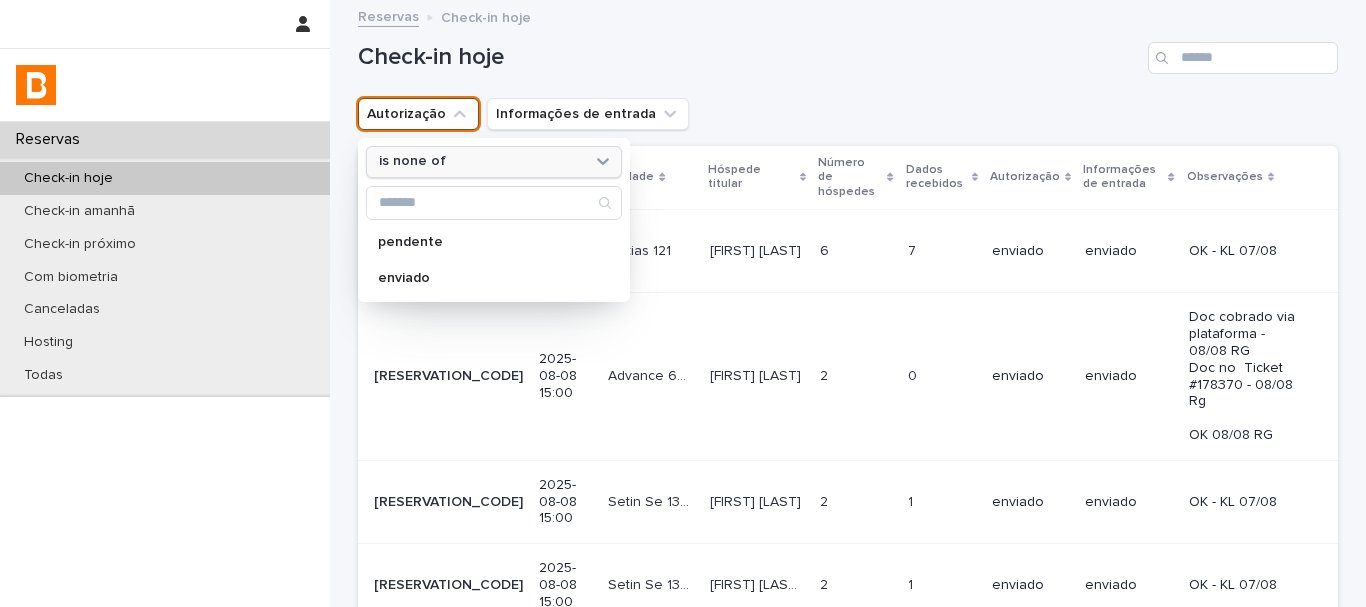 click on "is none of" at bounding box center [481, 161] 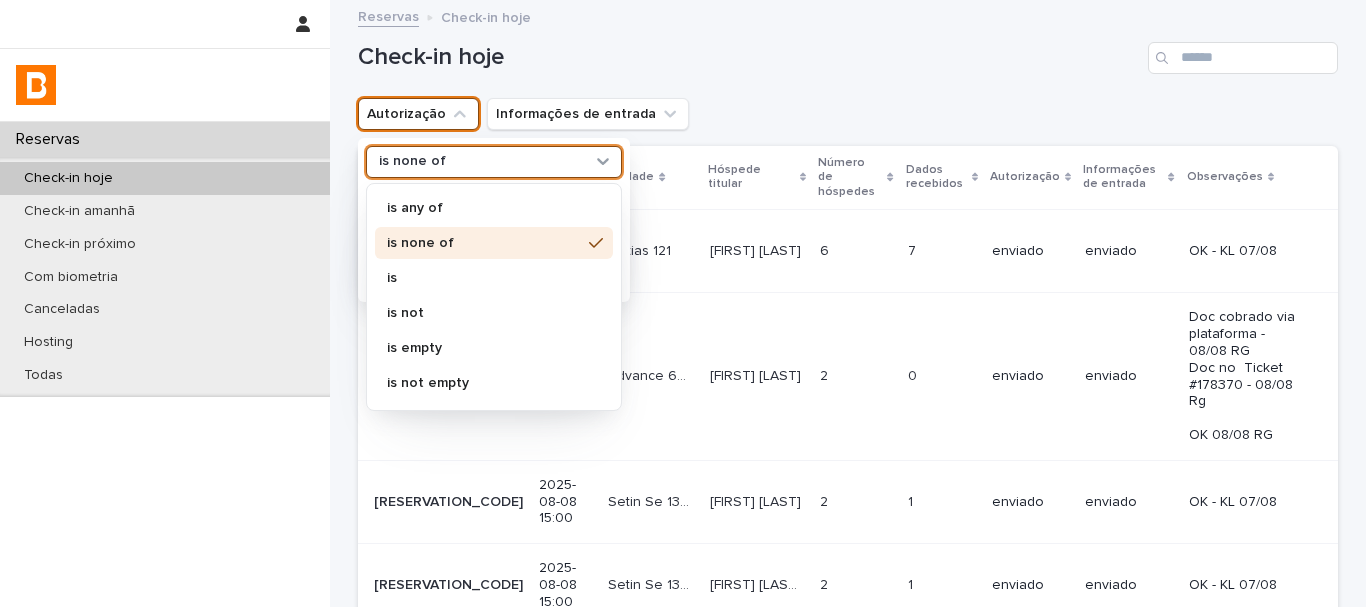 click on "is none of" at bounding box center [494, 243] 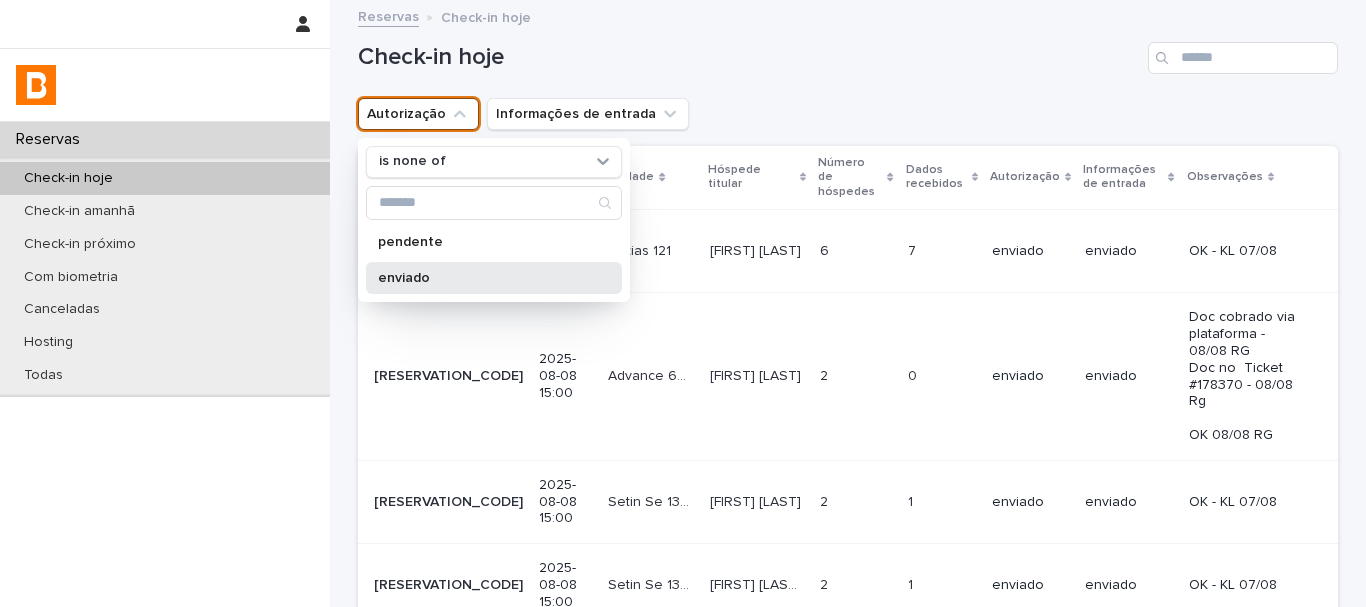 click on "enviado" at bounding box center [484, 278] 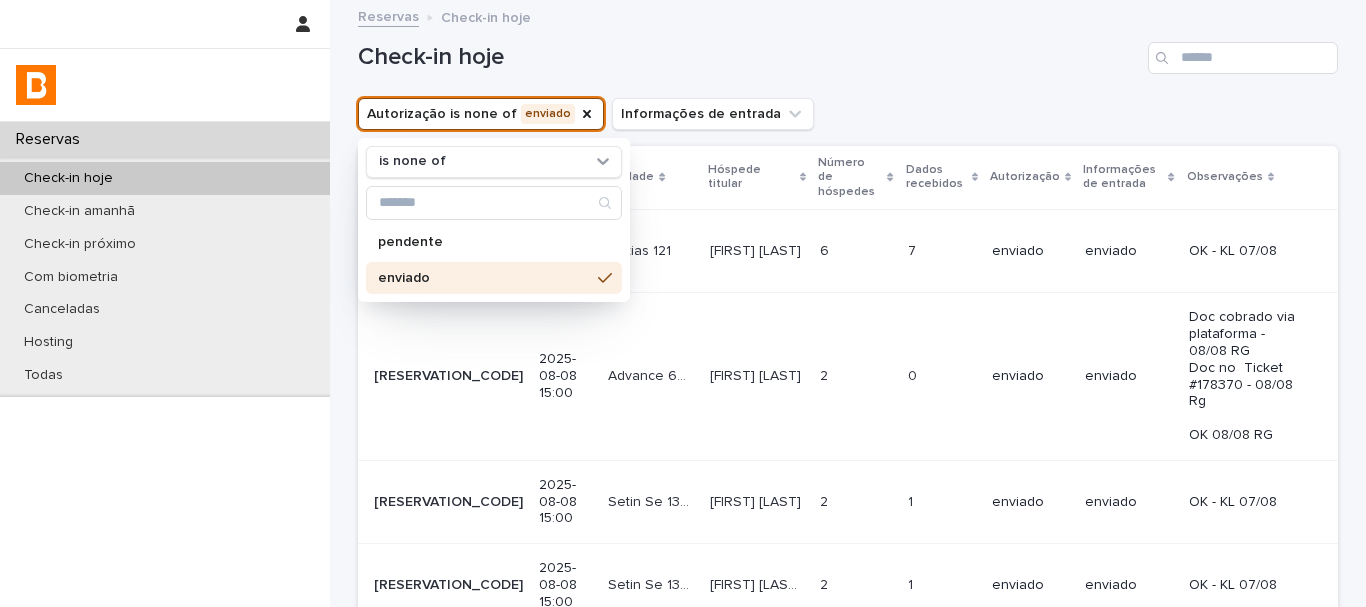 click on "Autorização is none of enviado is none of pendente enviado Informações de entrada" at bounding box center (848, 114) 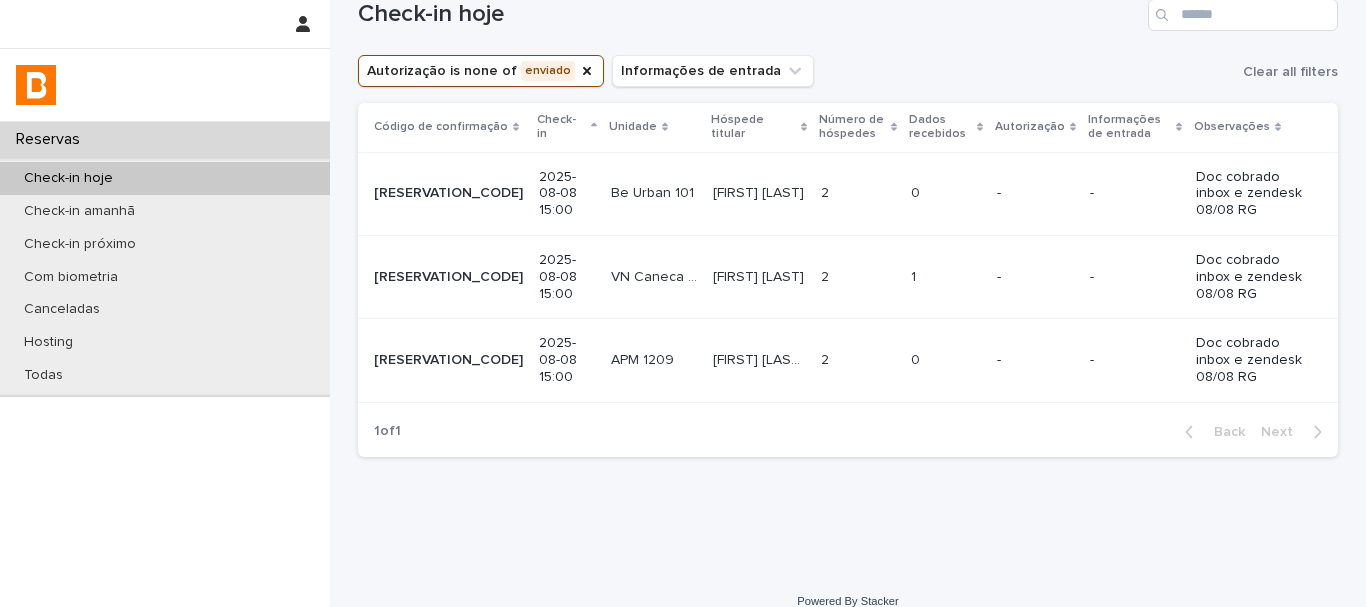 scroll, scrollTop: 66, scrollLeft: 0, axis: vertical 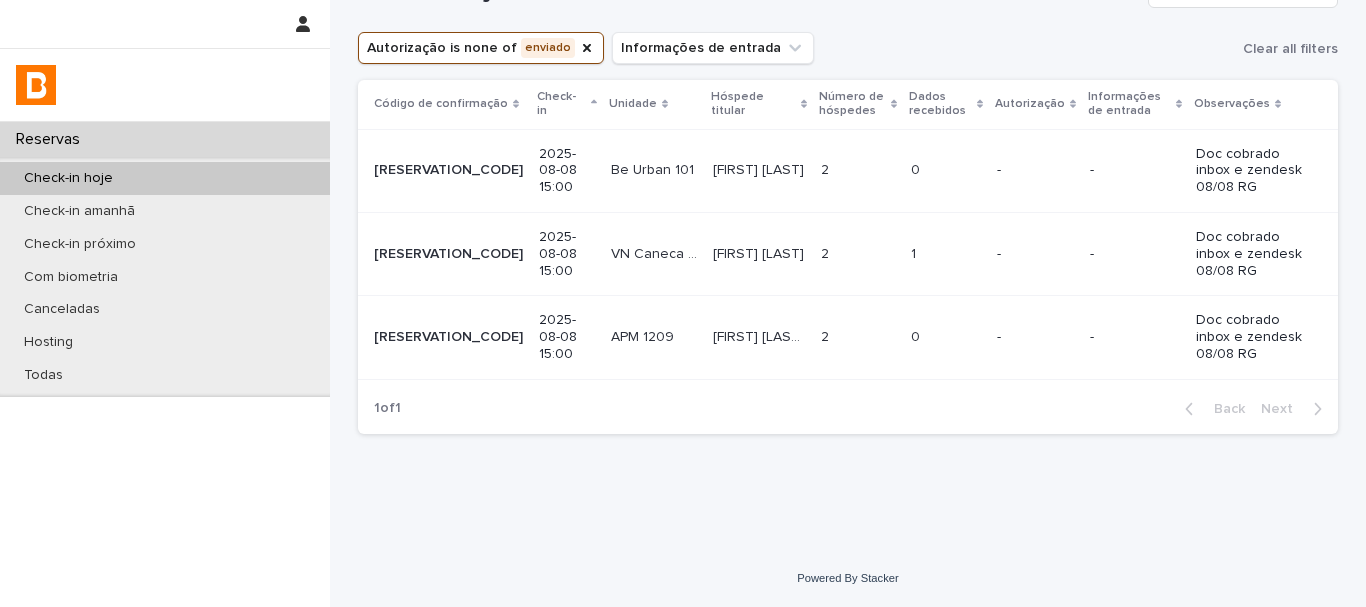 click on "[FIRST] [LAST] [FIRST] [LAST]" at bounding box center [759, 337] 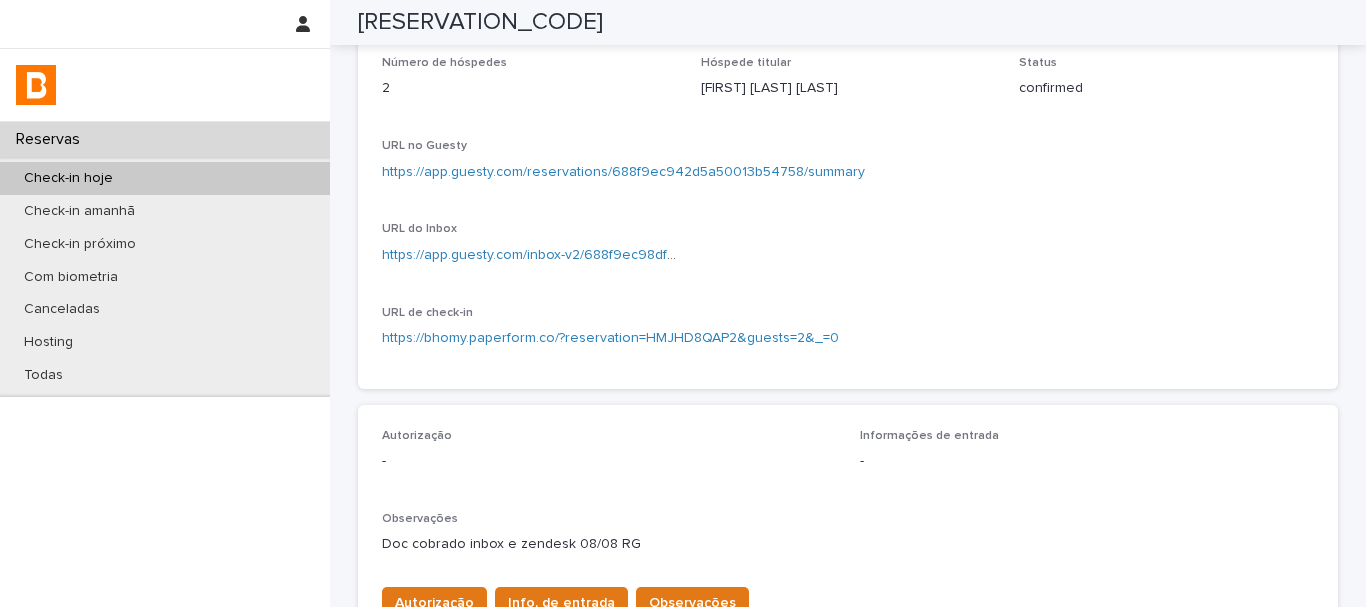 scroll, scrollTop: 0, scrollLeft: 0, axis: both 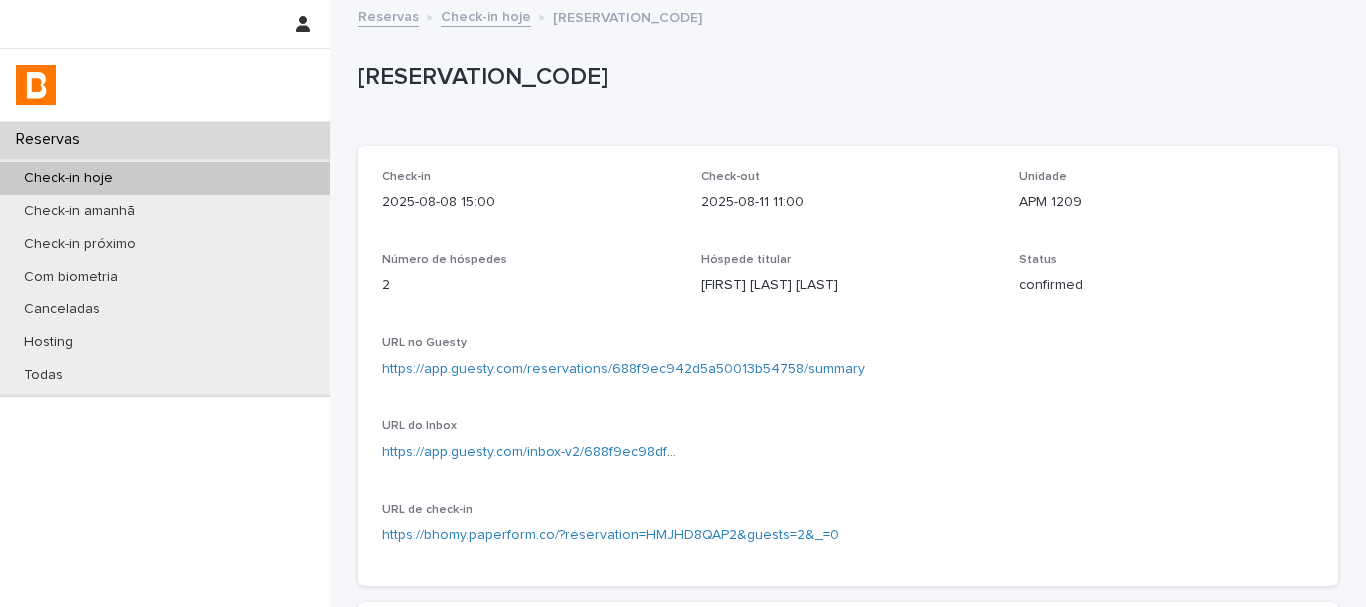 click on "[RESERVATION_CODE]" at bounding box center [844, 77] 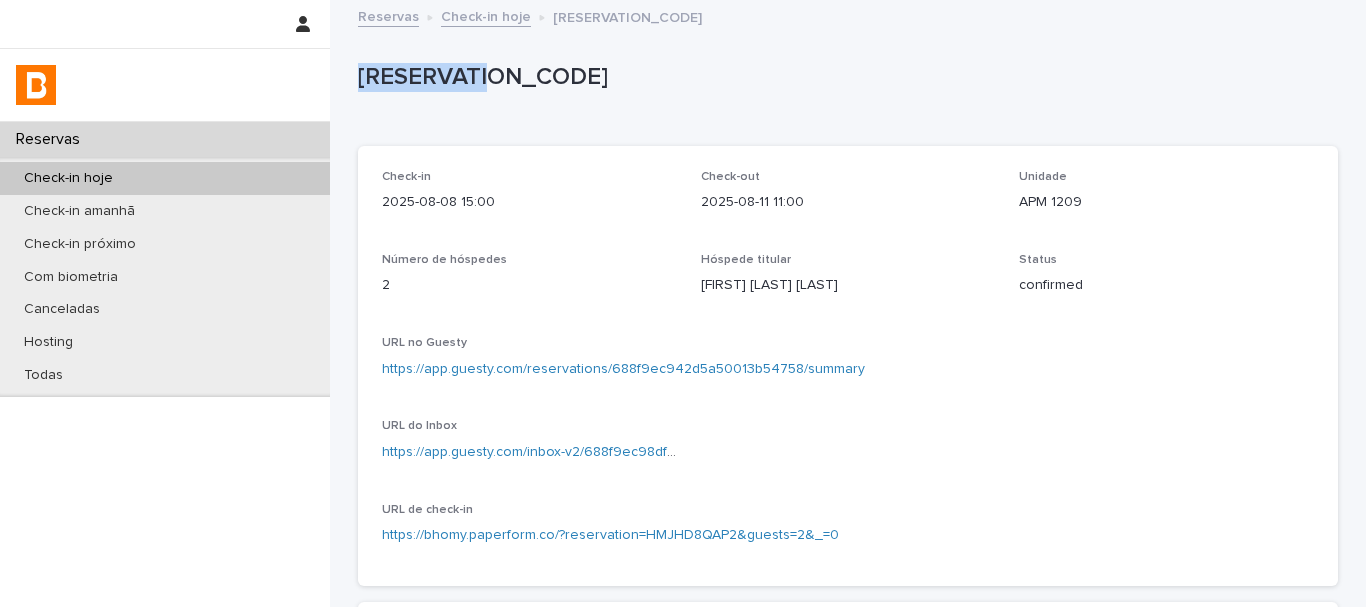 click on "[RESERVATION_CODE]" at bounding box center [844, 77] 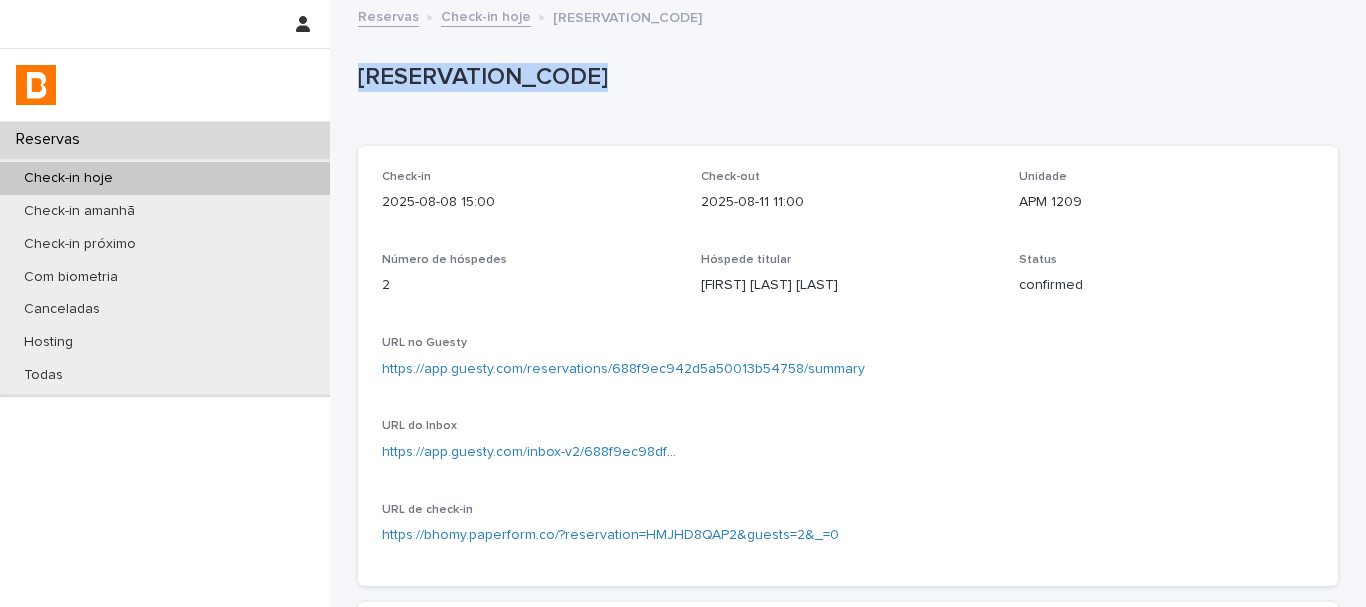 click on "[RESERVATION_CODE]" at bounding box center [844, 77] 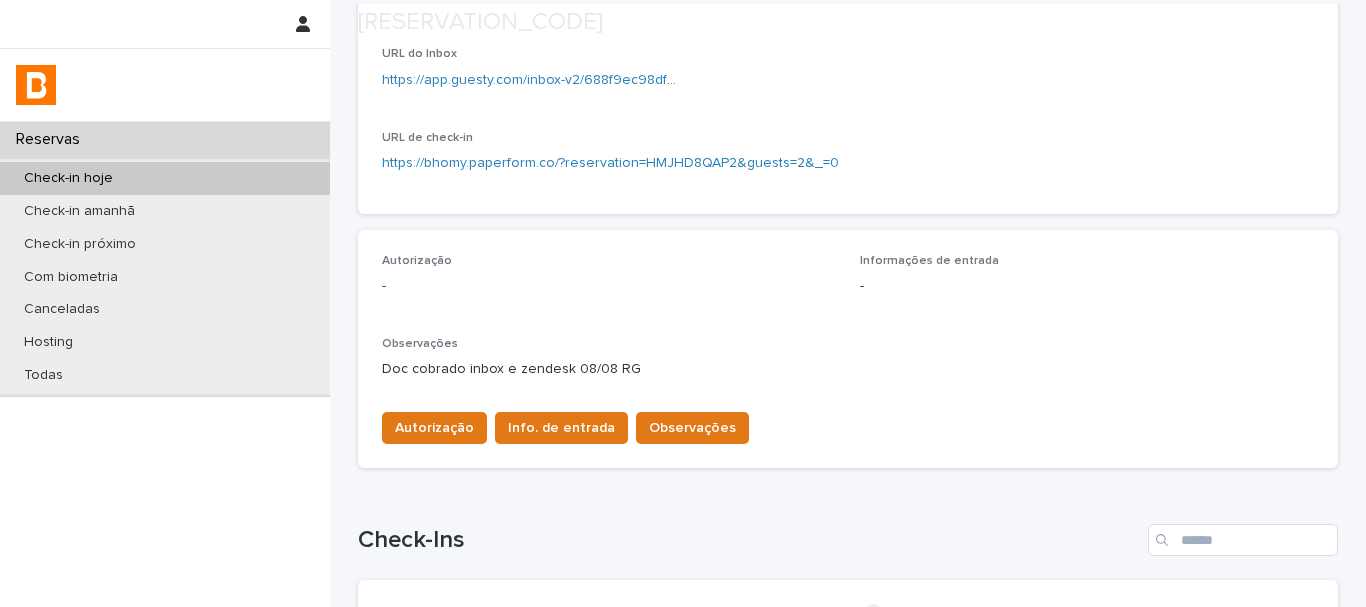 scroll, scrollTop: 600, scrollLeft: 0, axis: vertical 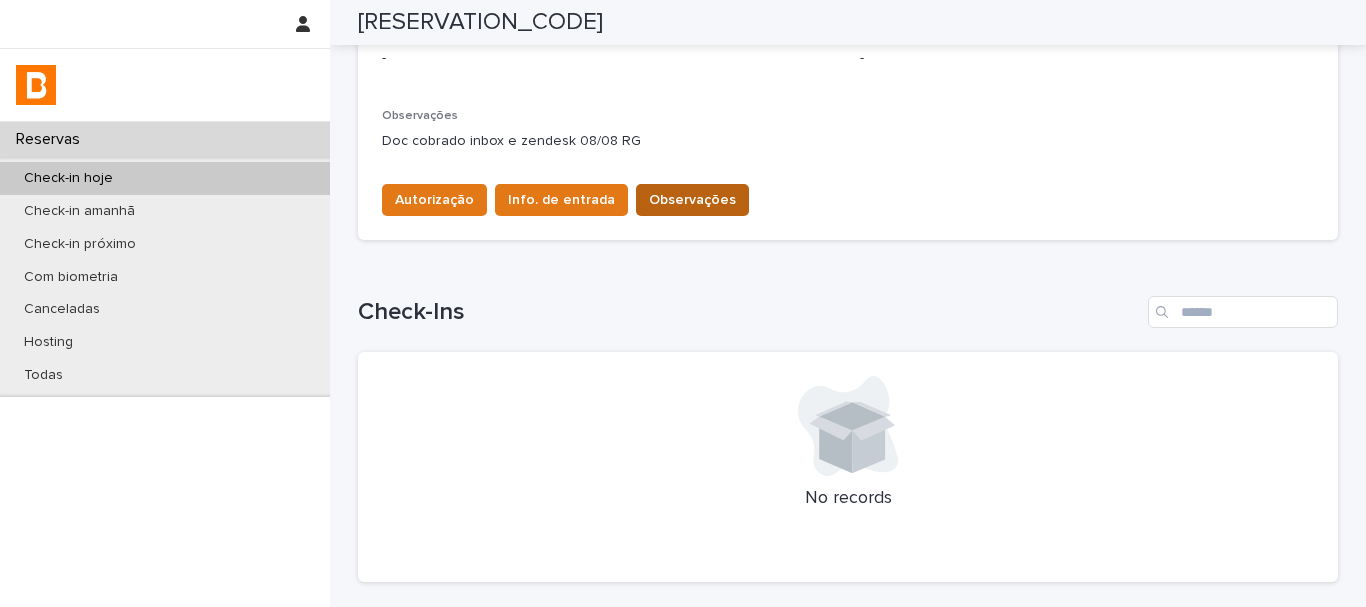 click on "Observações" at bounding box center (692, 200) 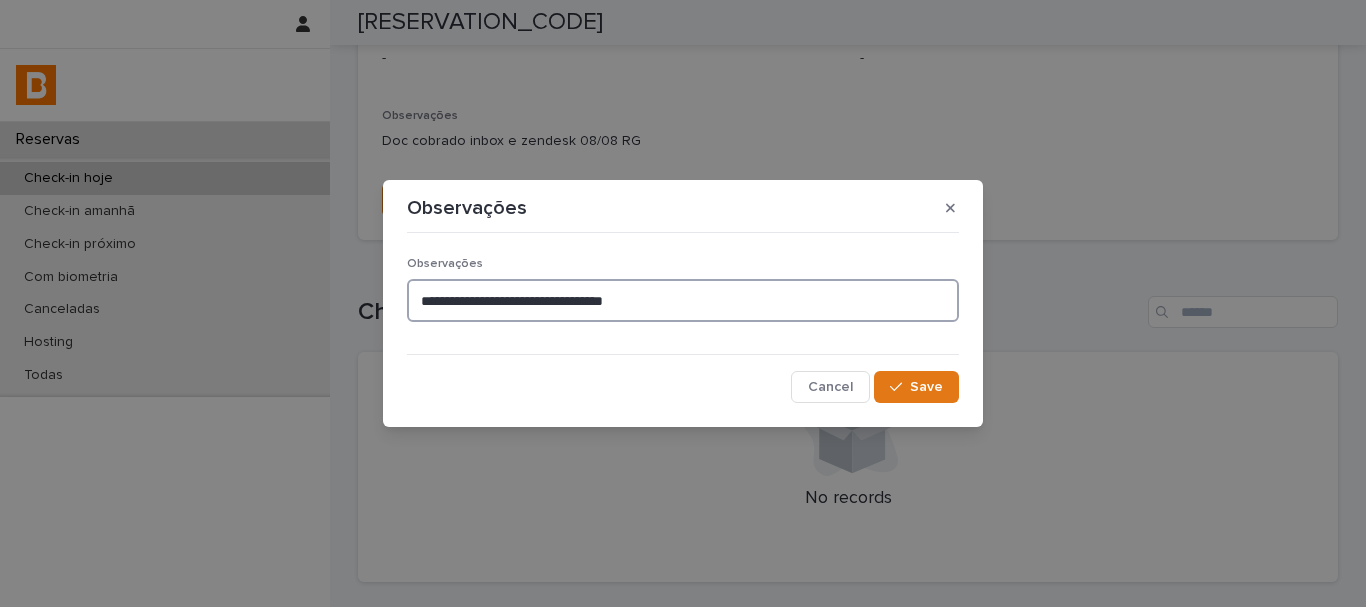 click on "**********" at bounding box center (683, 300) 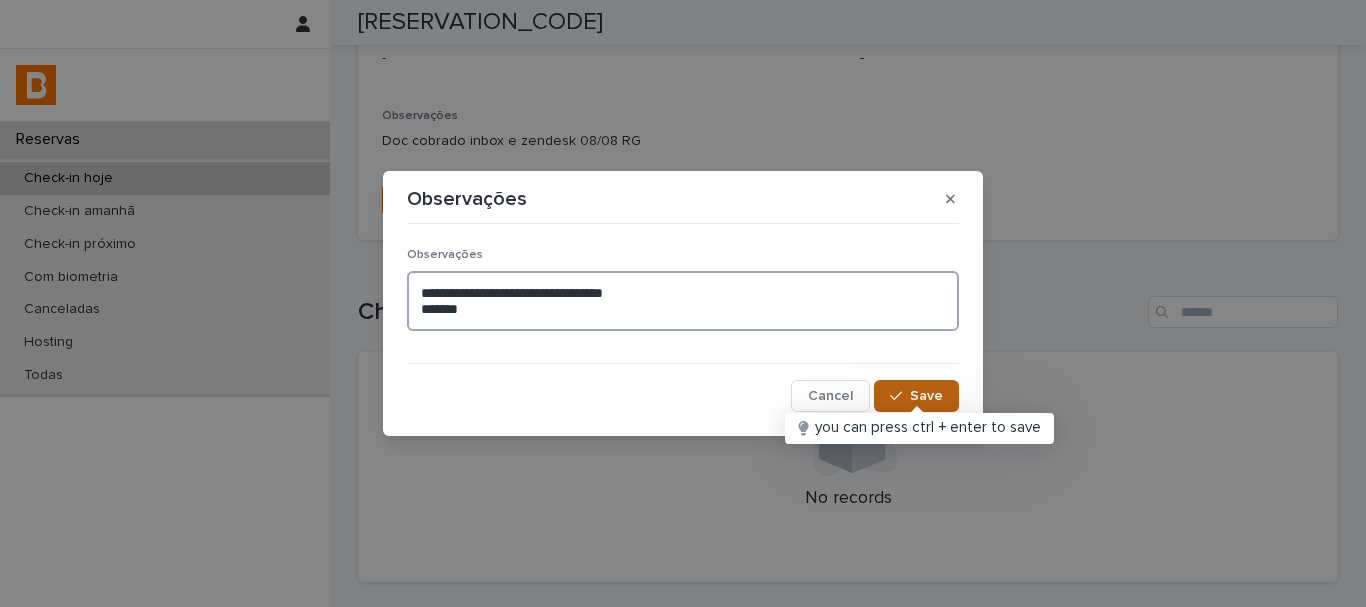 type on "**********" 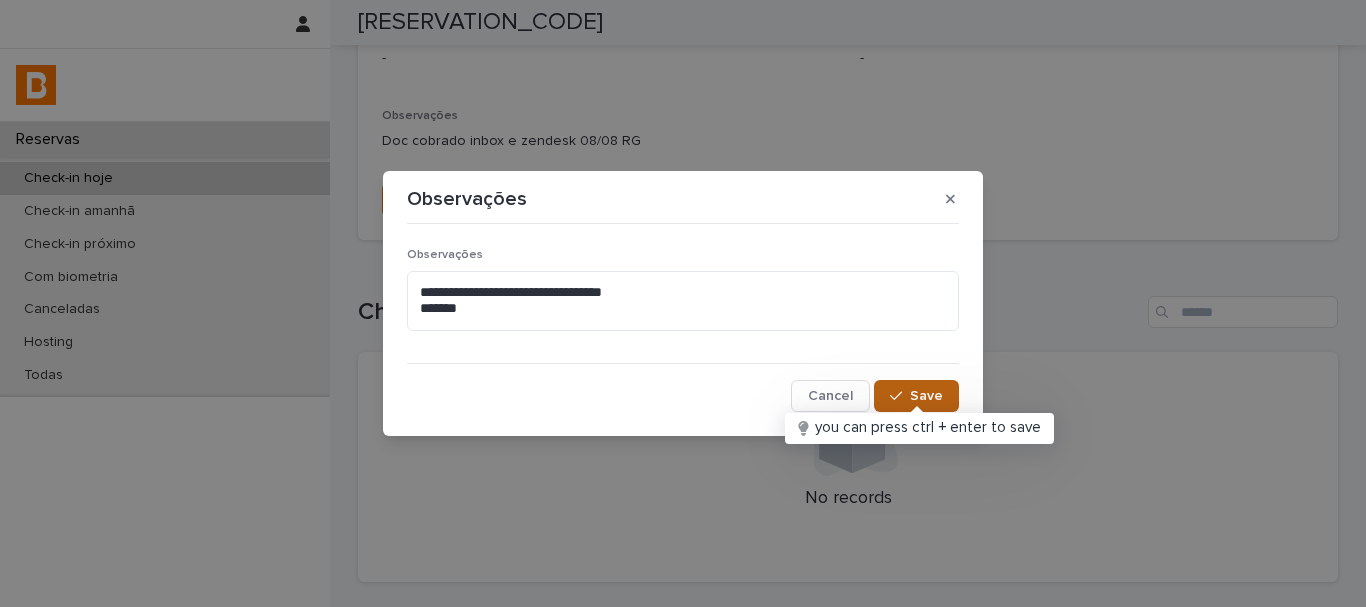 click 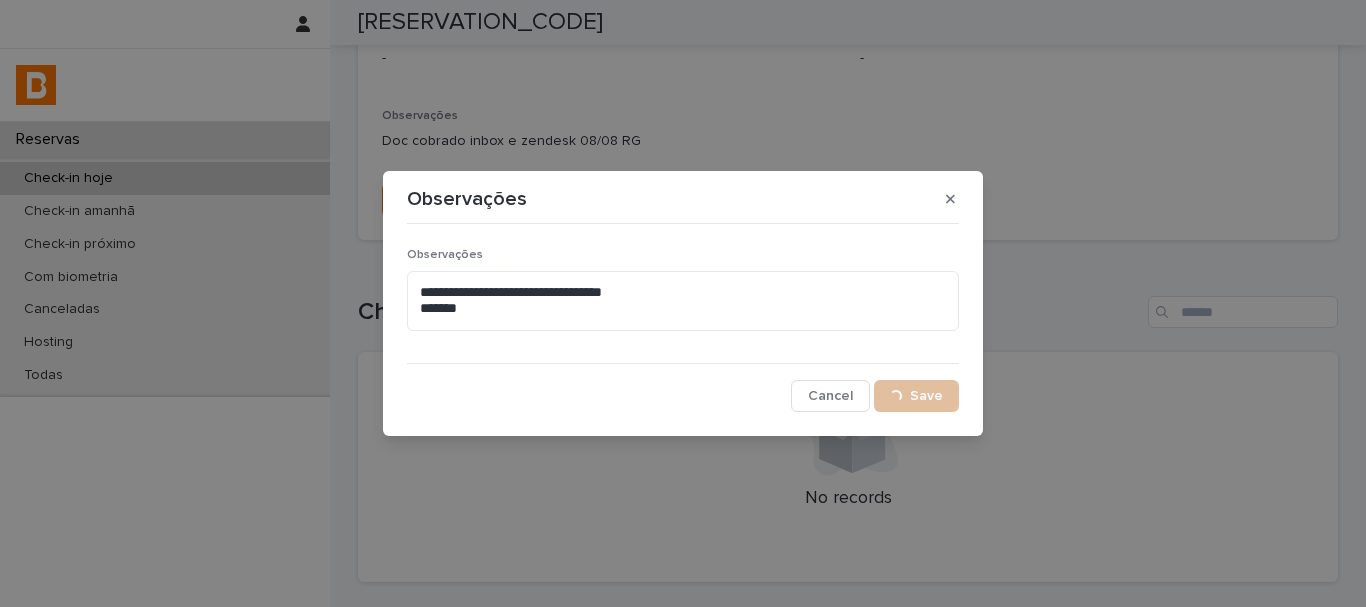 scroll, scrollTop: 611, scrollLeft: 0, axis: vertical 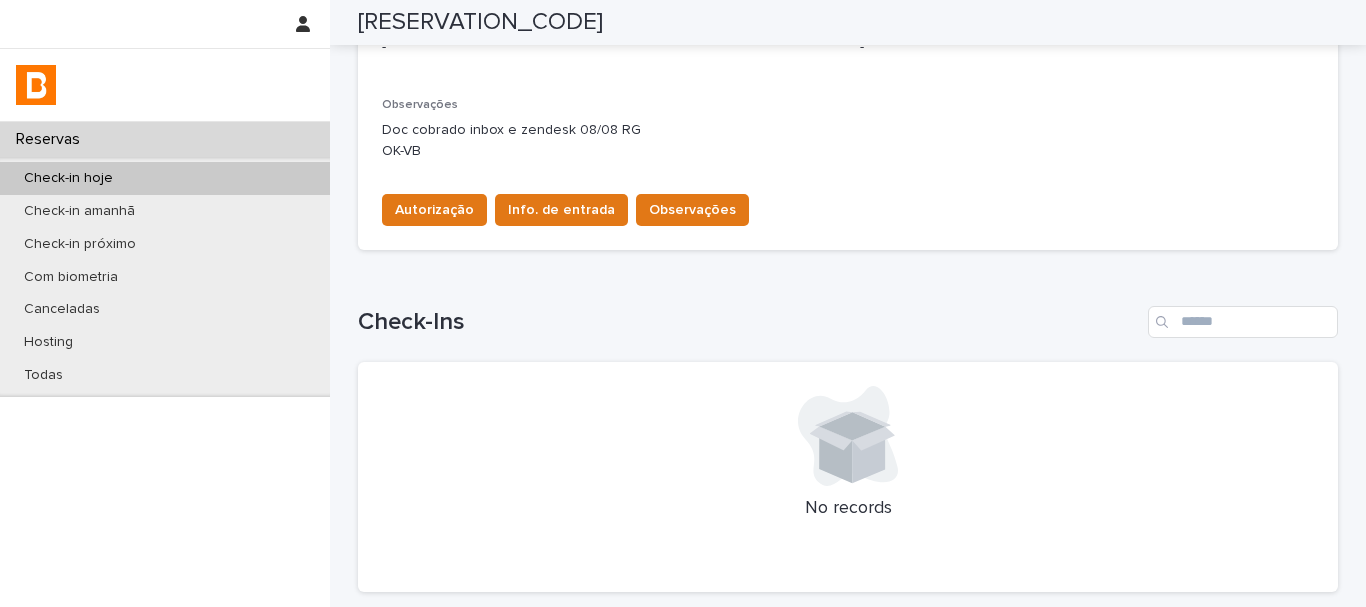 drag, startPoint x: 529, startPoint y: 237, endPoint x: 537, endPoint y: 220, distance: 18.788294 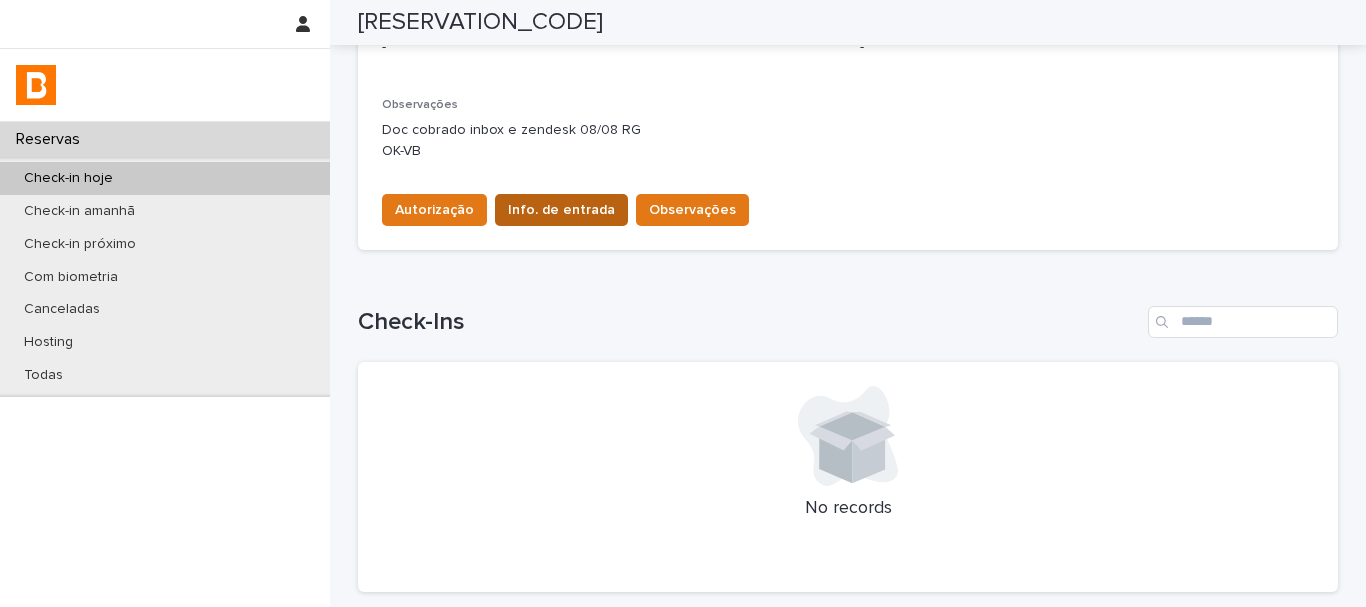 click on "Info. de entrada" at bounding box center (561, 210) 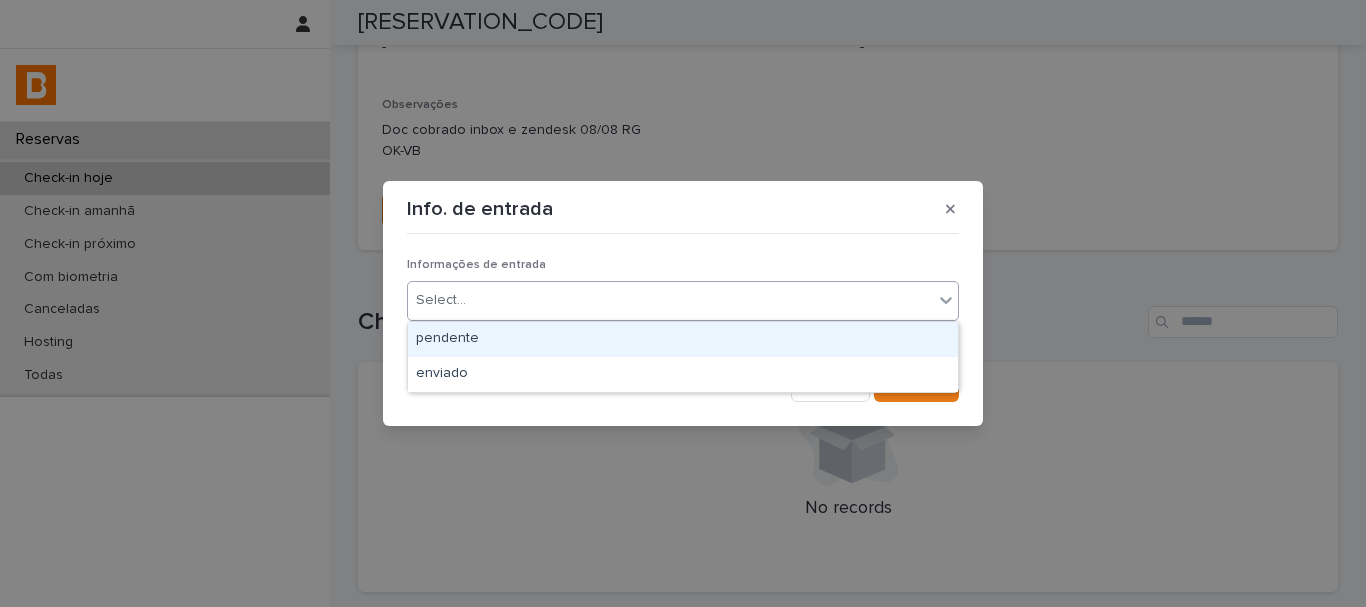 click on "Select..." at bounding box center [670, 300] 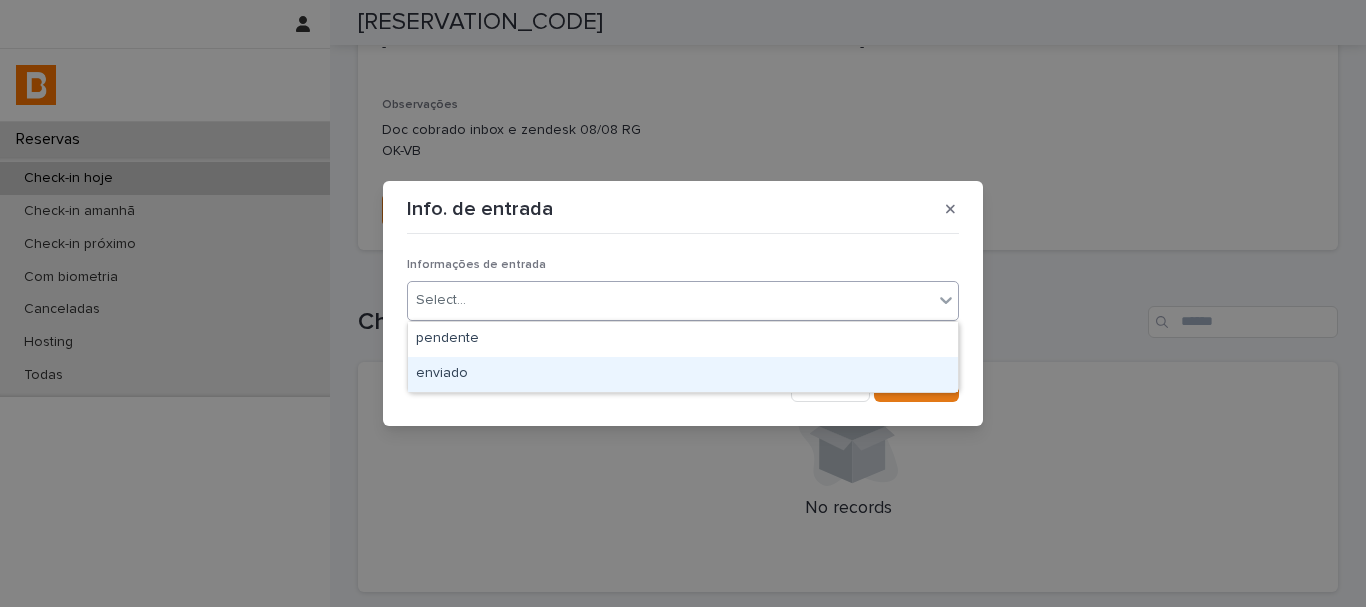 click on "enviado" at bounding box center (683, 374) 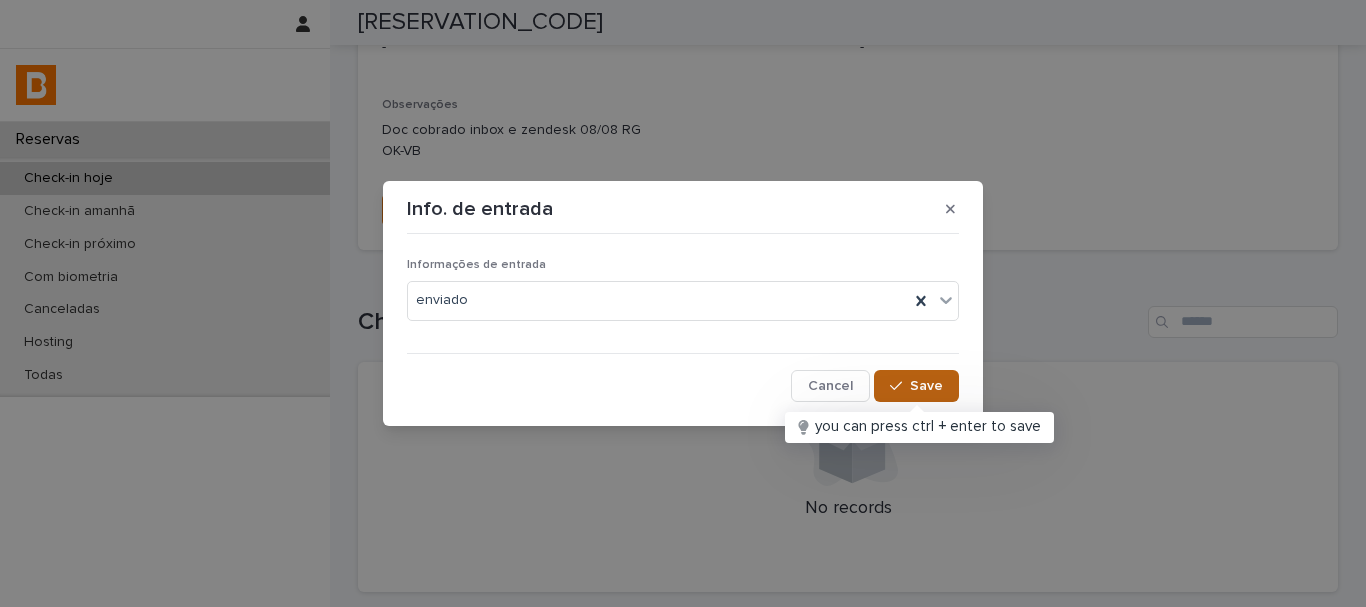 click on "Save" at bounding box center (916, 386) 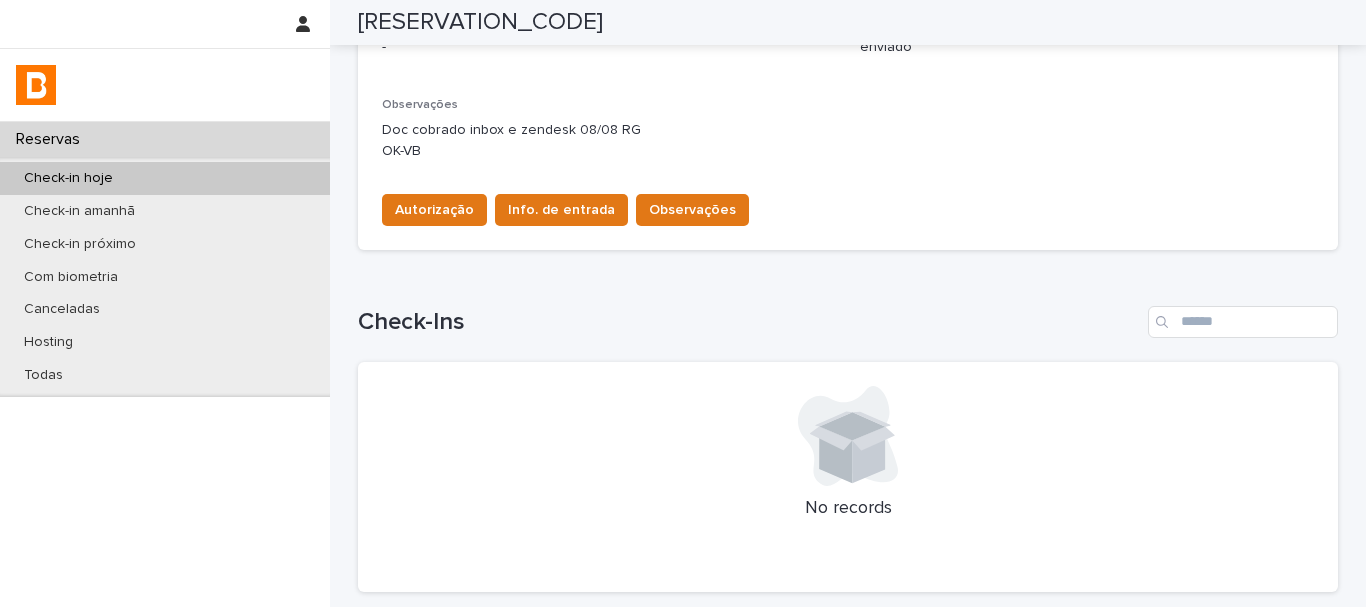 click on "Autorização Info. de entrada Observações" at bounding box center (848, 206) 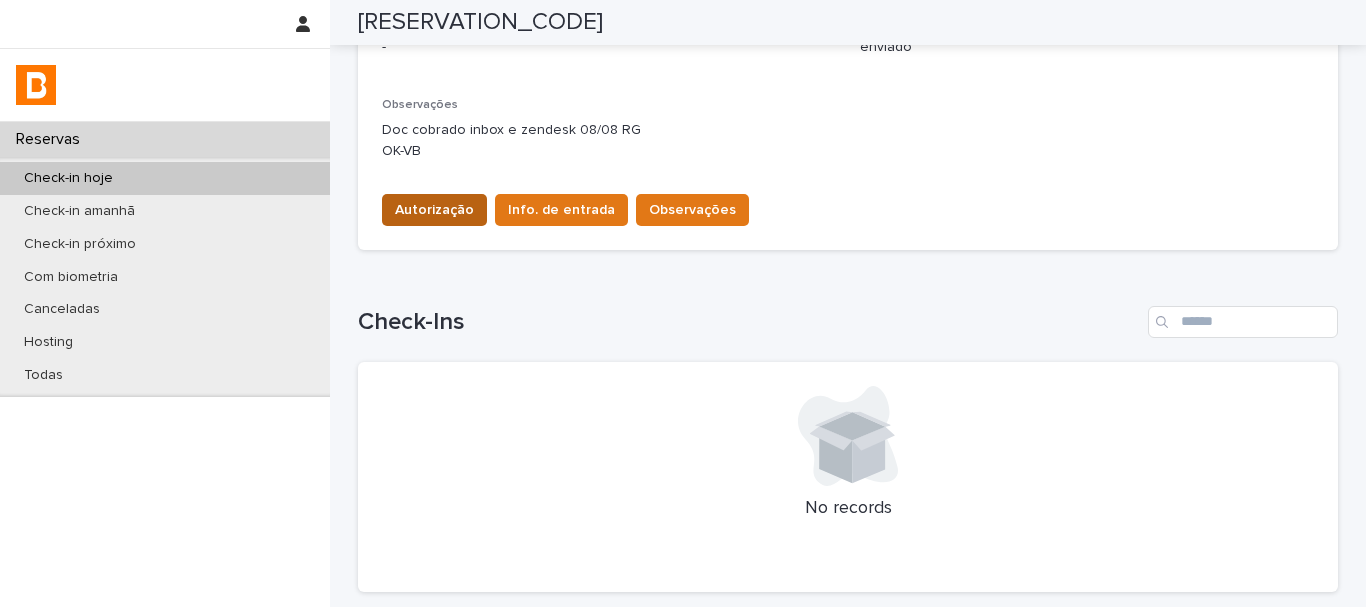 click on "Autorização" at bounding box center (434, 210) 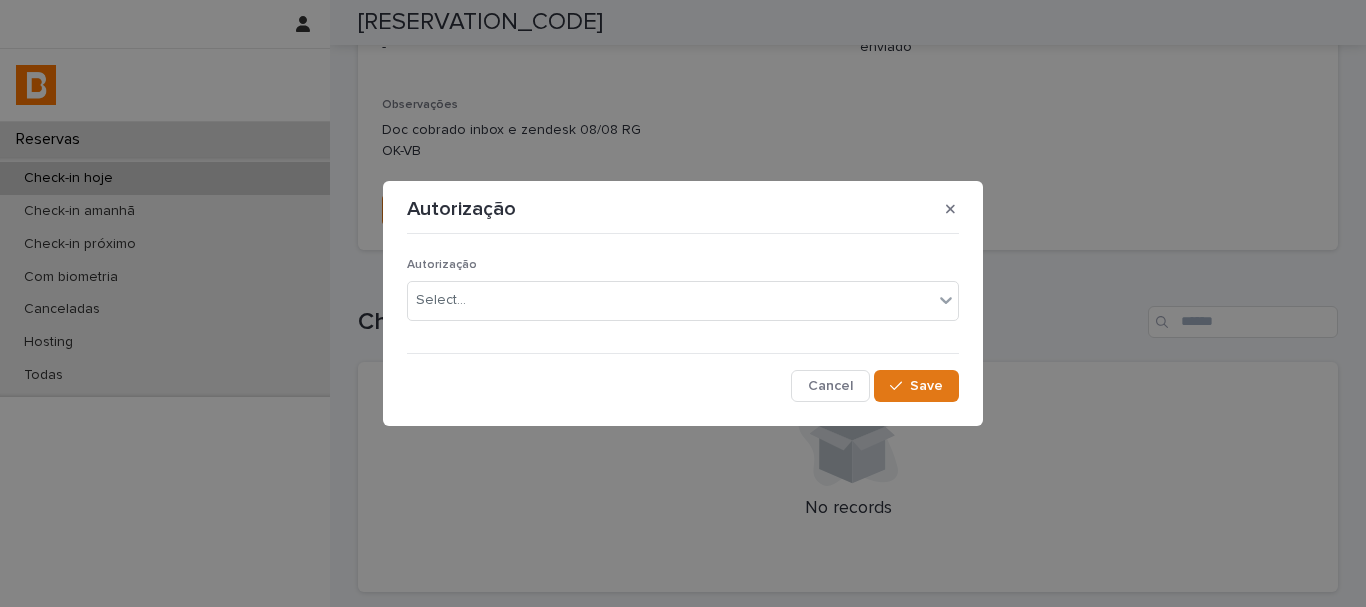 click on "Autorização Select..." at bounding box center [683, 297] 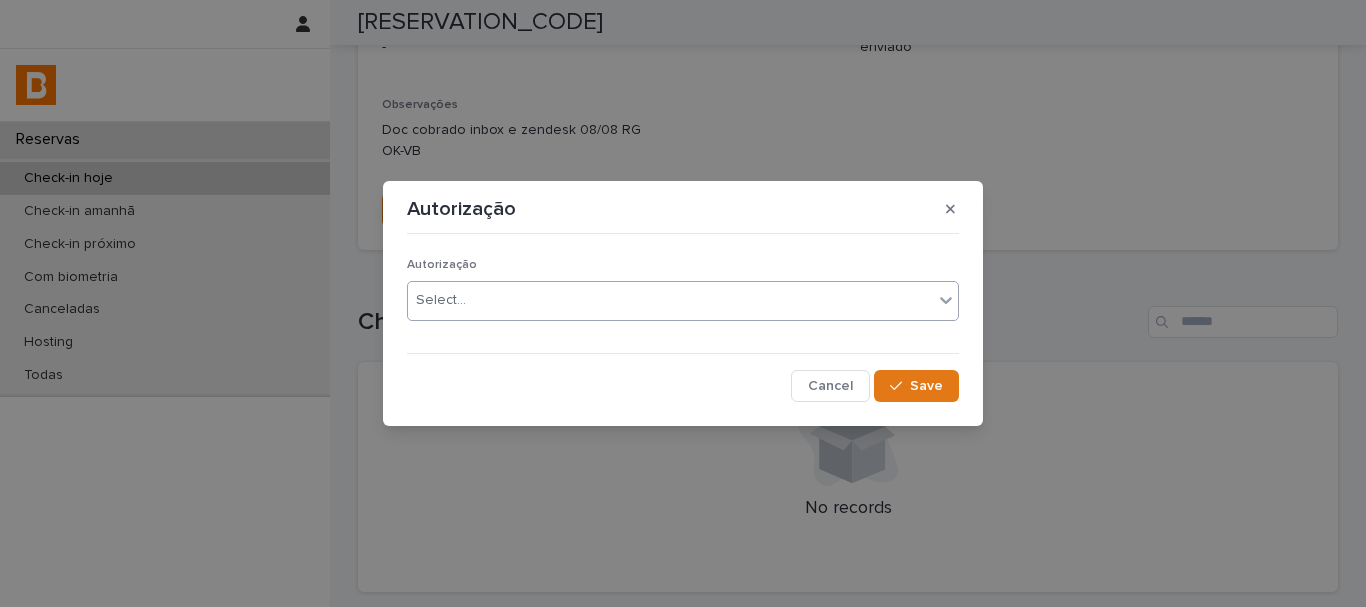 click on "Select..." at bounding box center (670, 300) 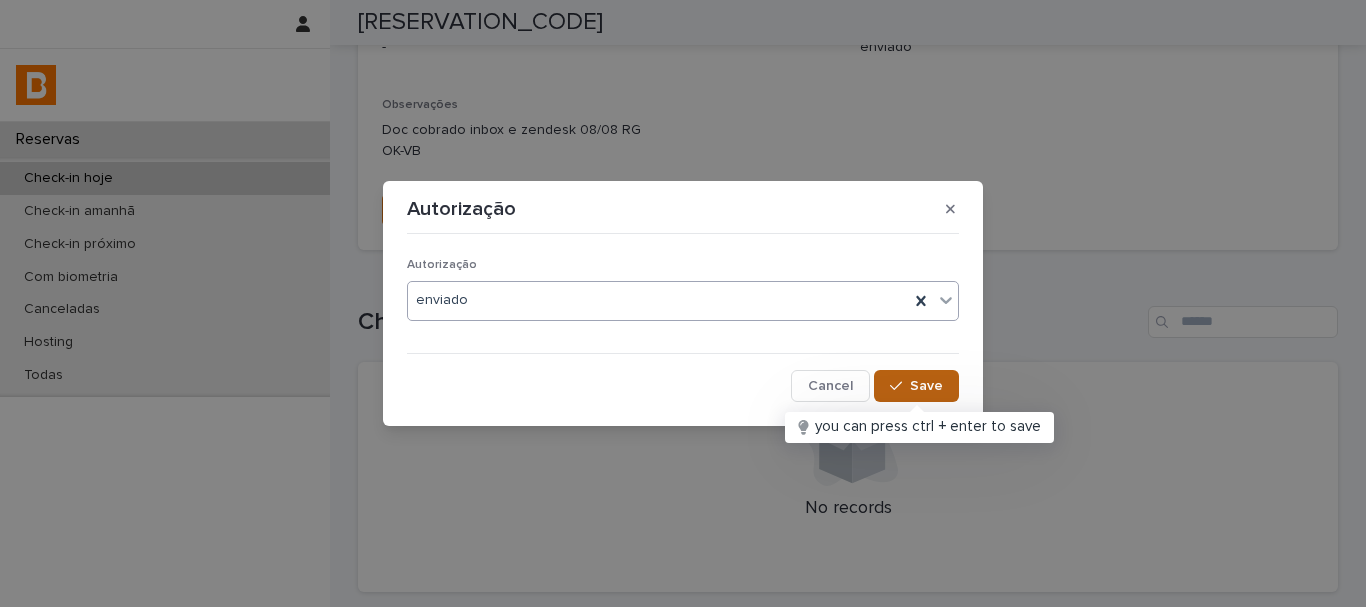 click on "Save" at bounding box center [926, 386] 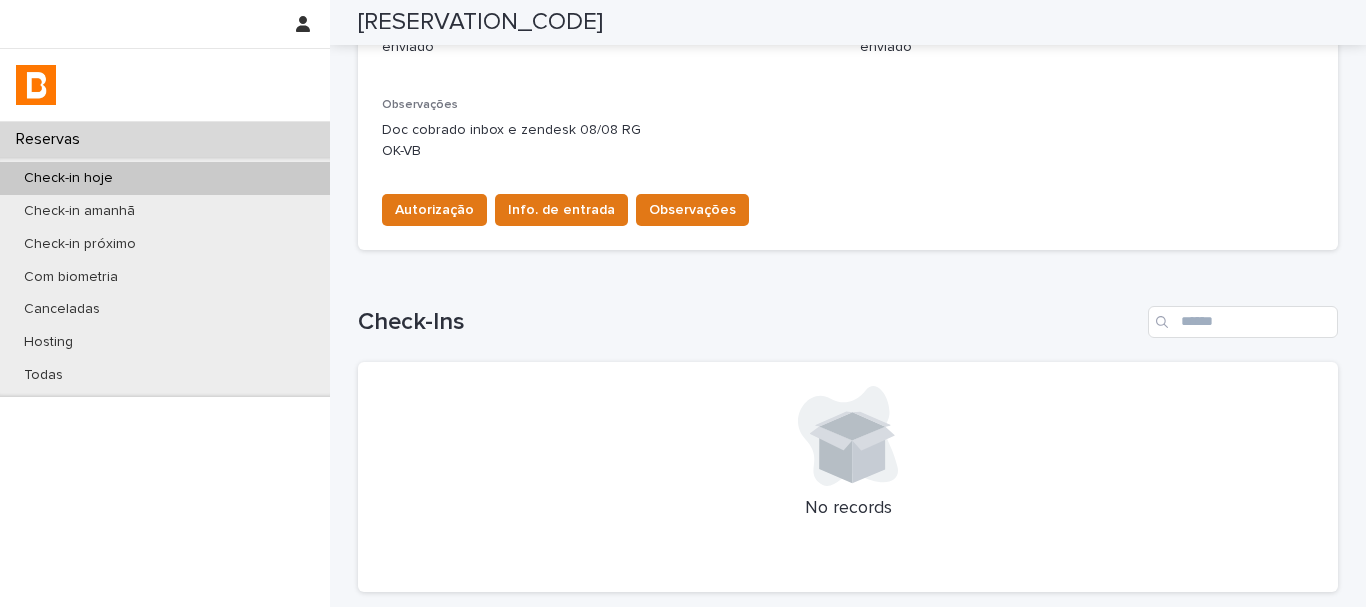 click on "[RESERVATION_CODE]" at bounding box center [480, 22] 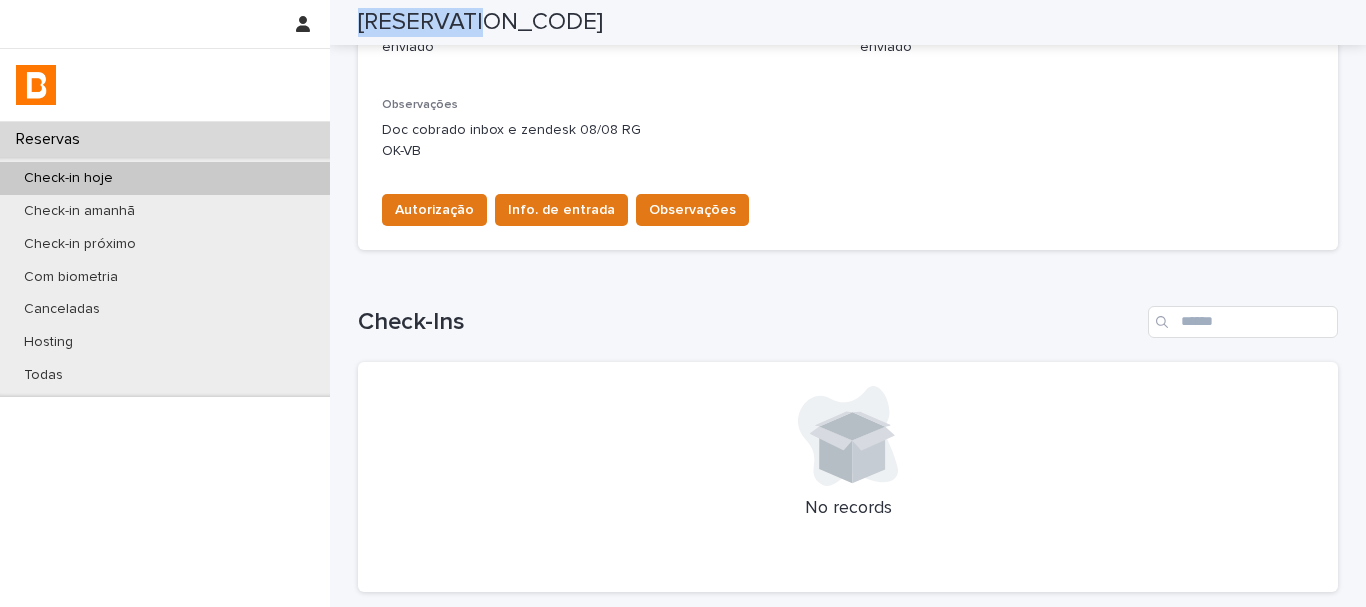 click on "[RESERVATION_CODE]" at bounding box center (480, 22) 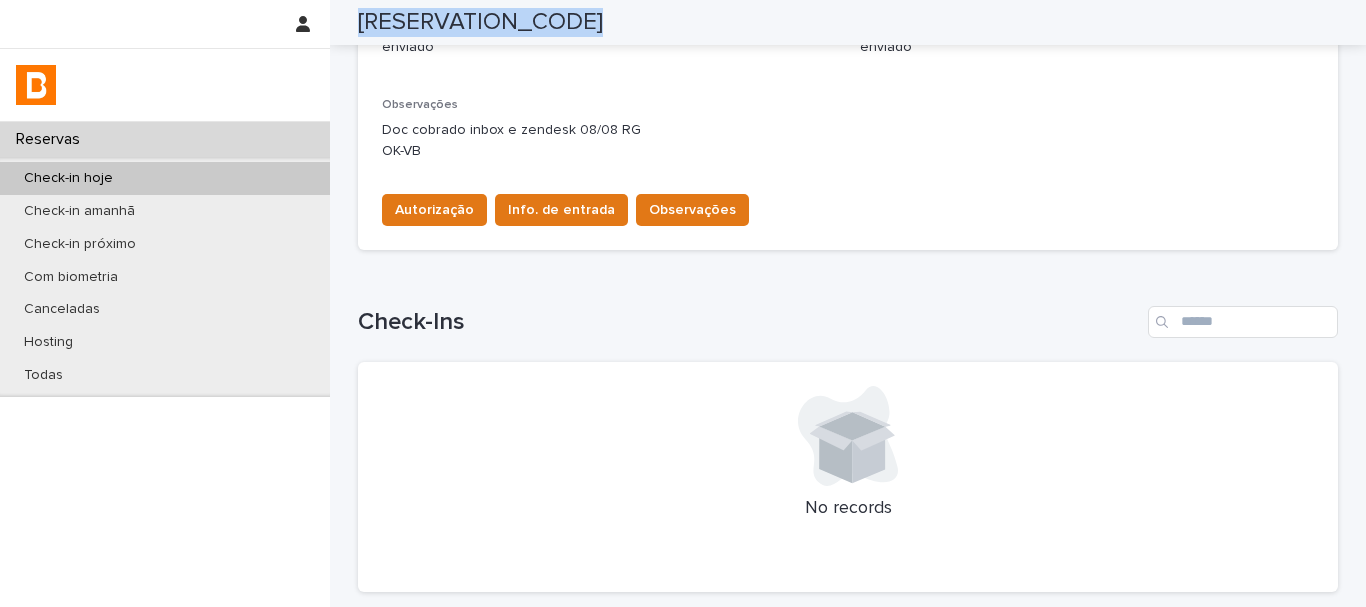 click on "[RESERVATION_CODE]" at bounding box center (480, 22) 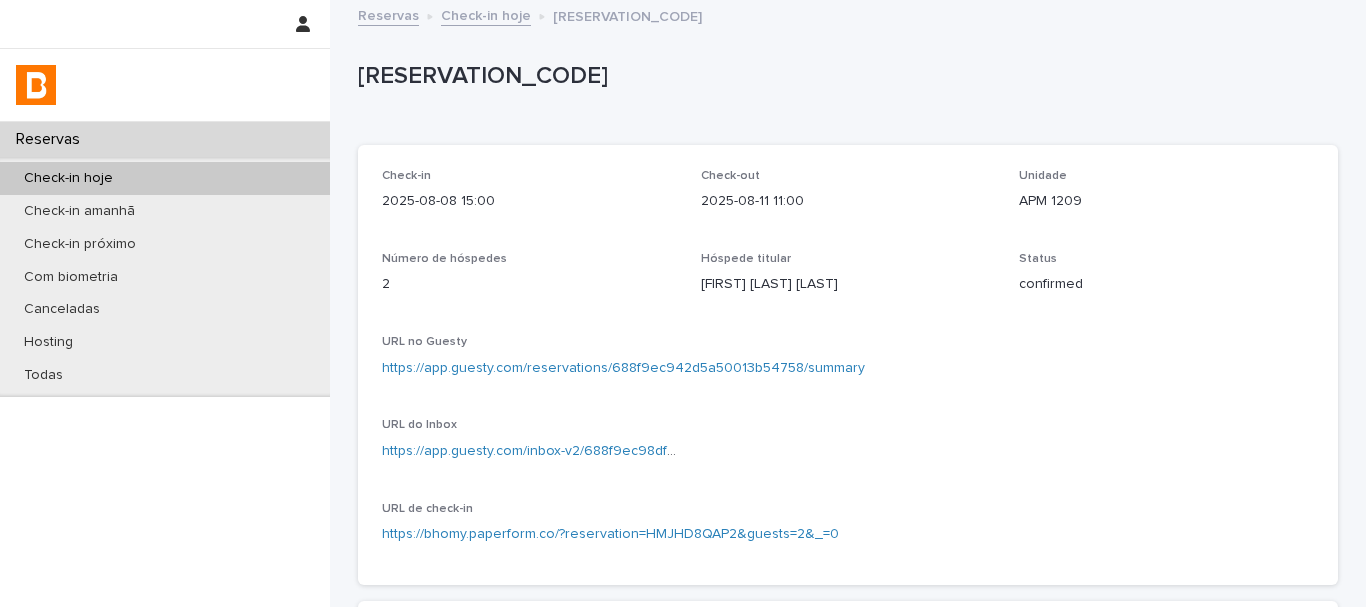 scroll, scrollTop: 0, scrollLeft: 0, axis: both 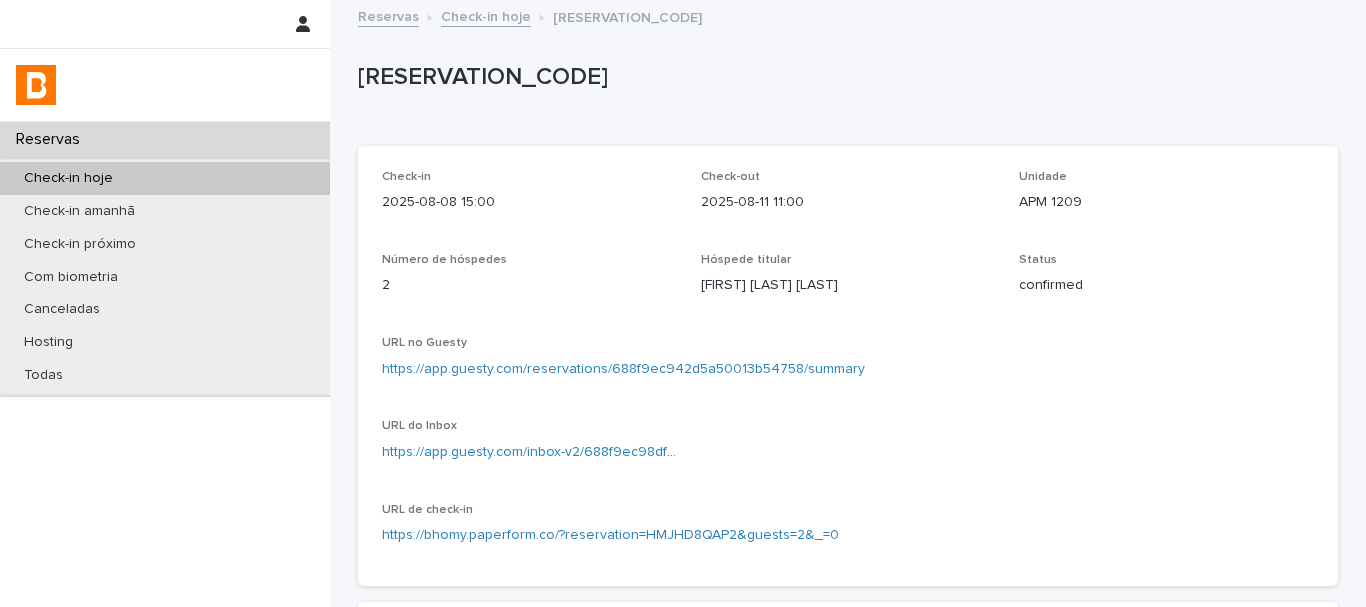 click on "[RESERVATION_CODE]" at bounding box center (844, 77) 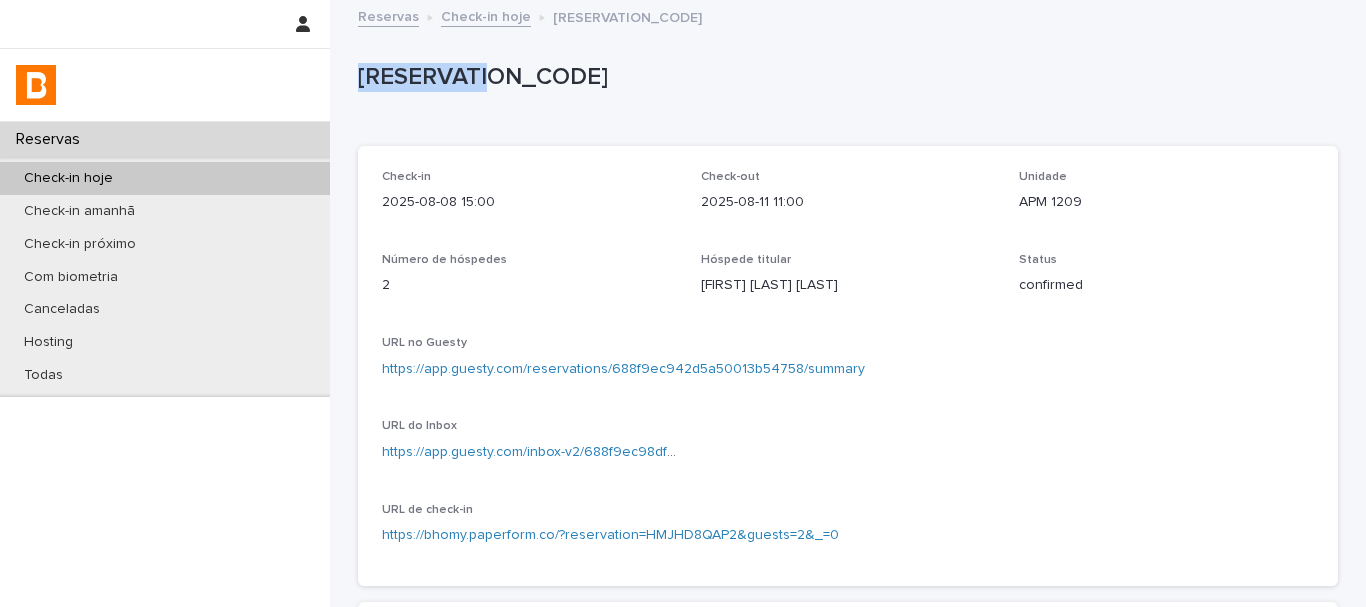 click on "[RESERVATION_CODE]" at bounding box center [844, 77] 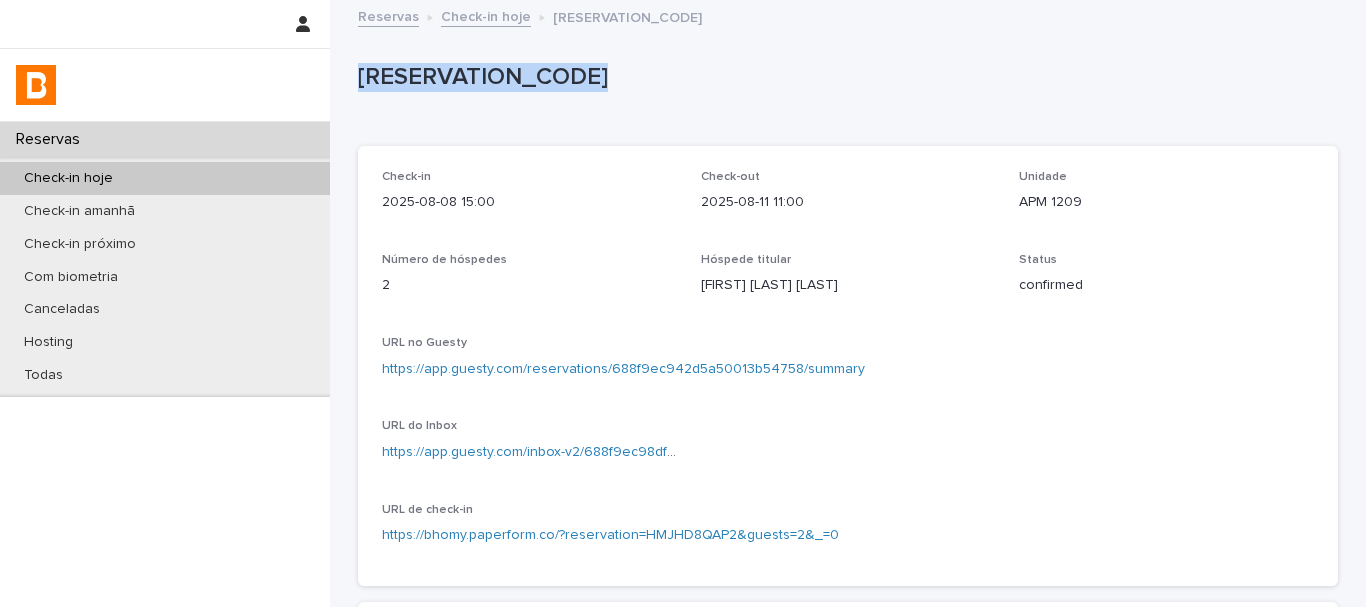 click on "[RESERVATION_CODE]" at bounding box center (844, 77) 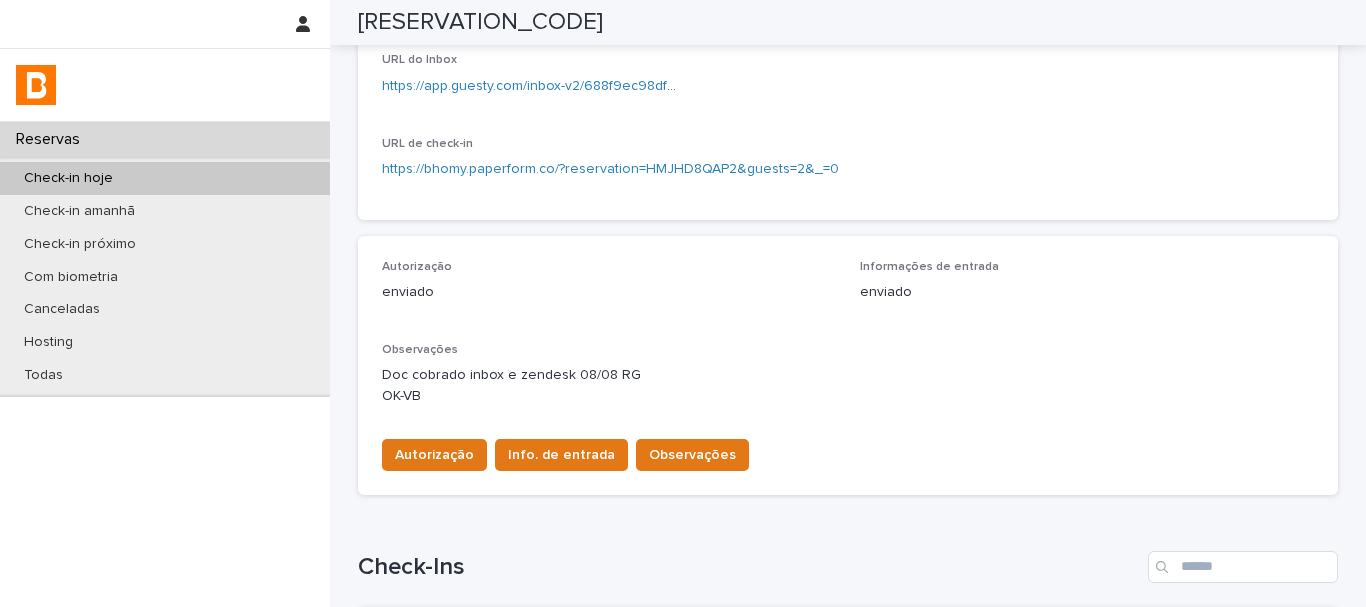 scroll, scrollTop: 400, scrollLeft: 0, axis: vertical 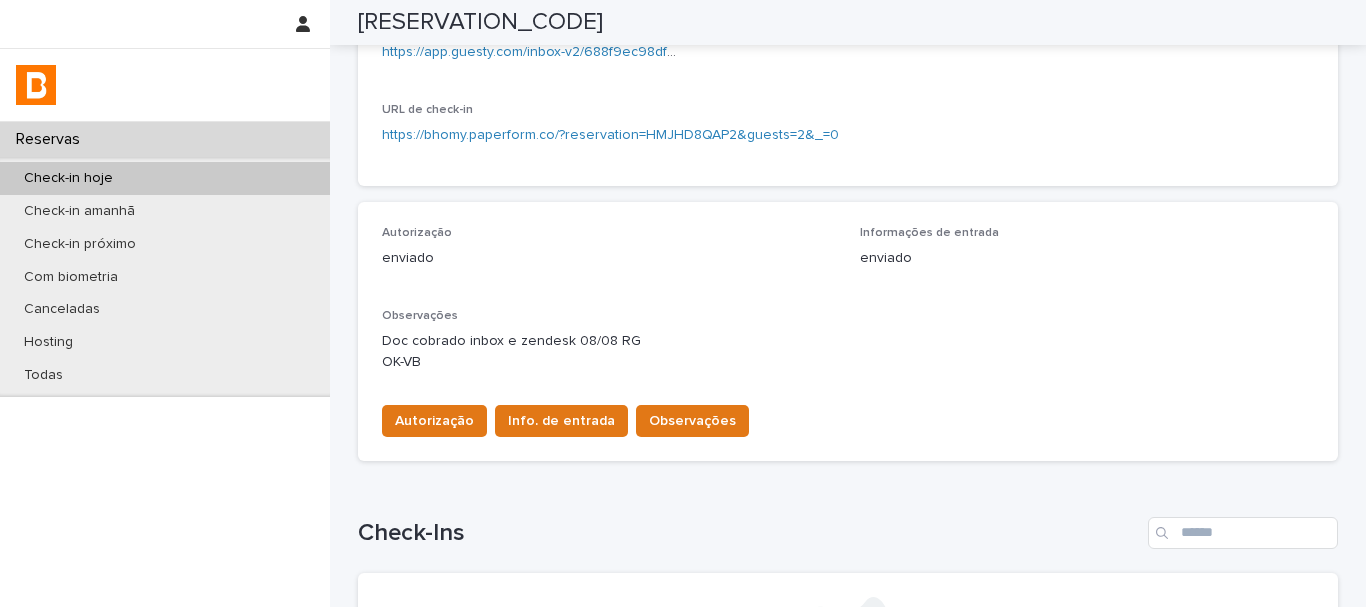 click on "Check-in hoje" at bounding box center [165, 178] 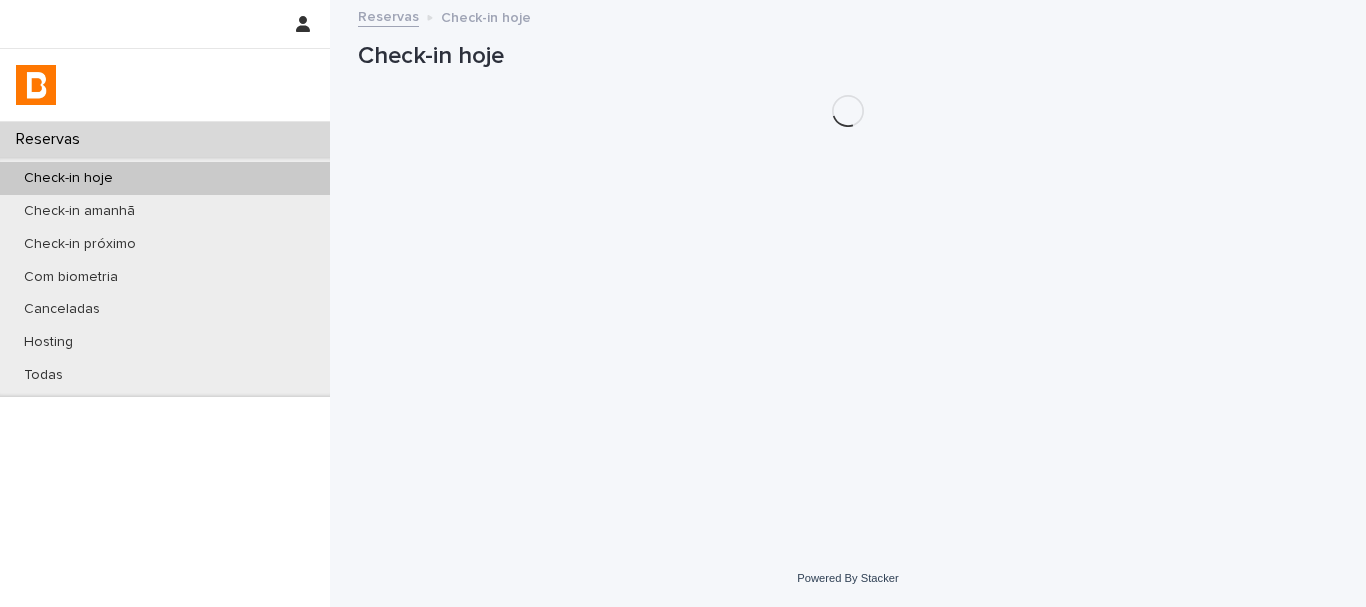 scroll, scrollTop: 0, scrollLeft: 0, axis: both 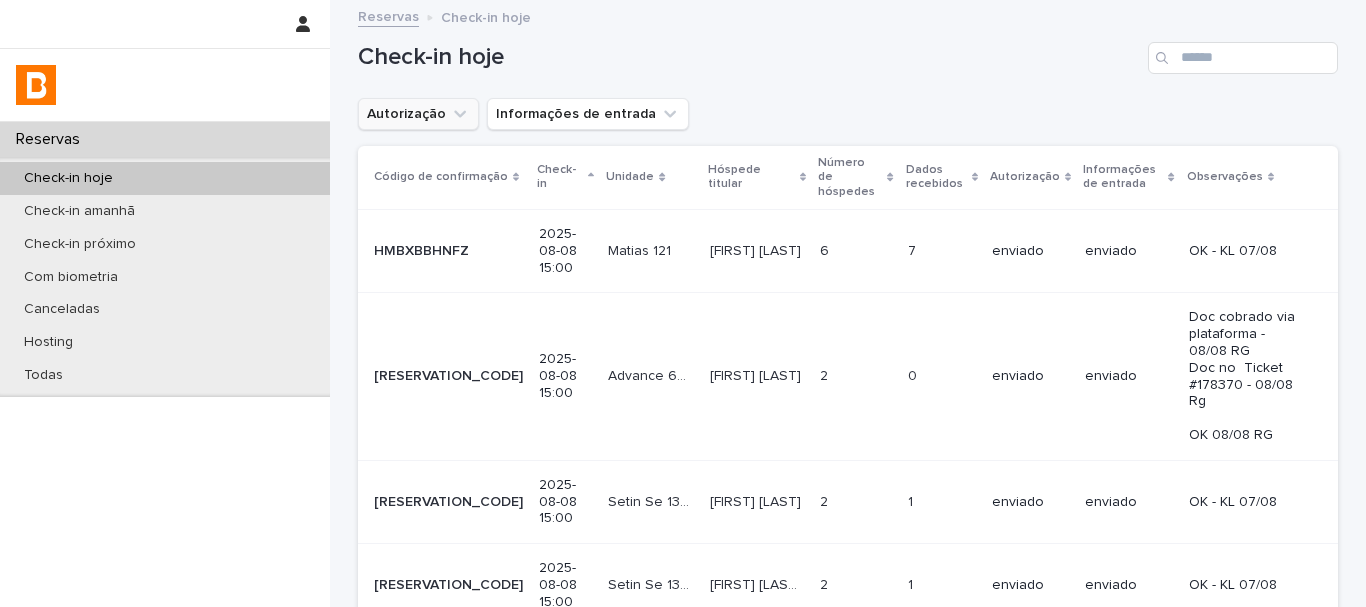click on "Autorização" at bounding box center (418, 114) 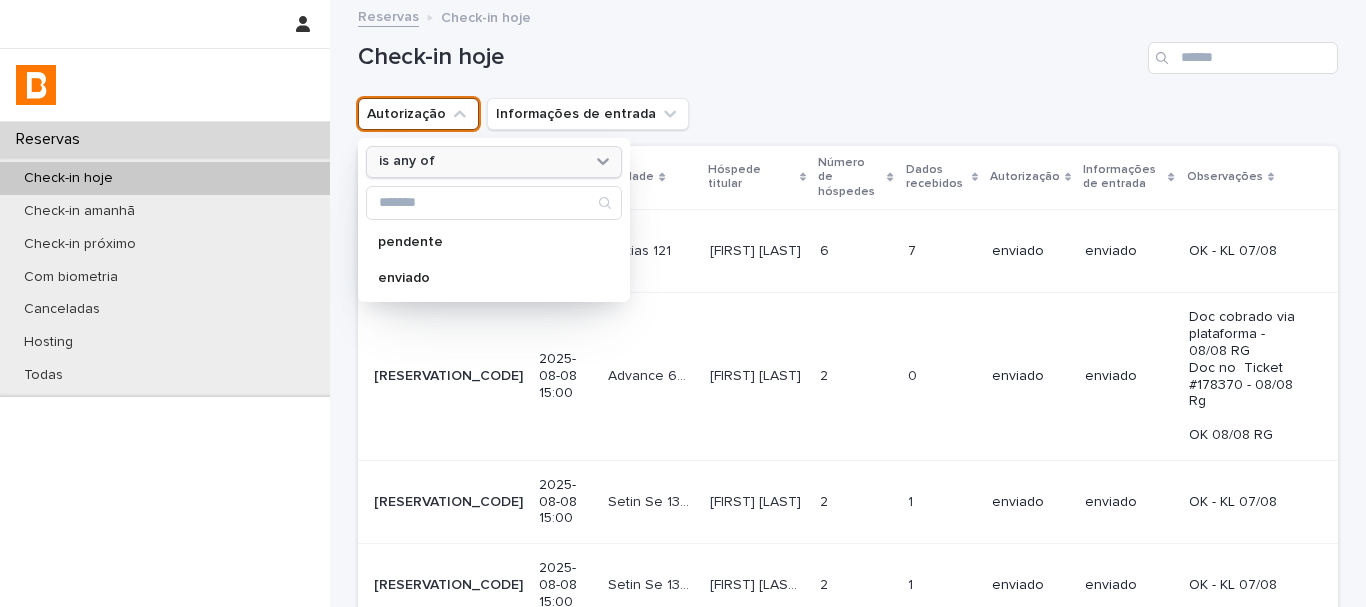click on "is any of" at bounding box center [481, 161] 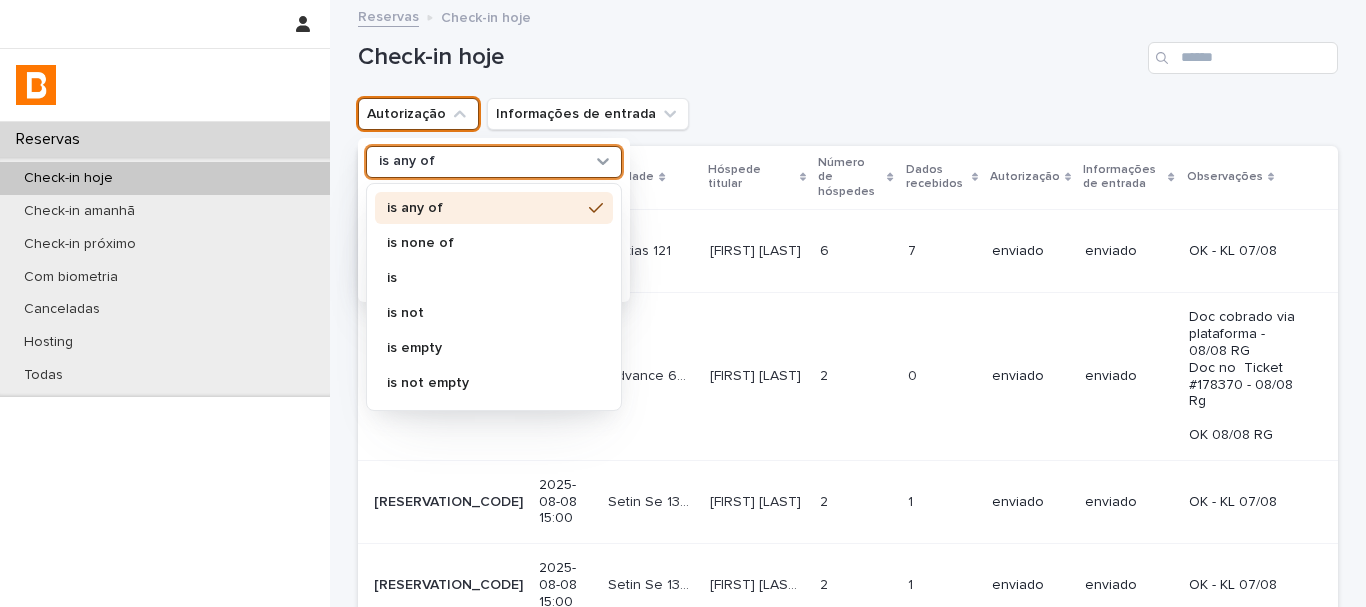 click on "is none of" at bounding box center (484, 243) 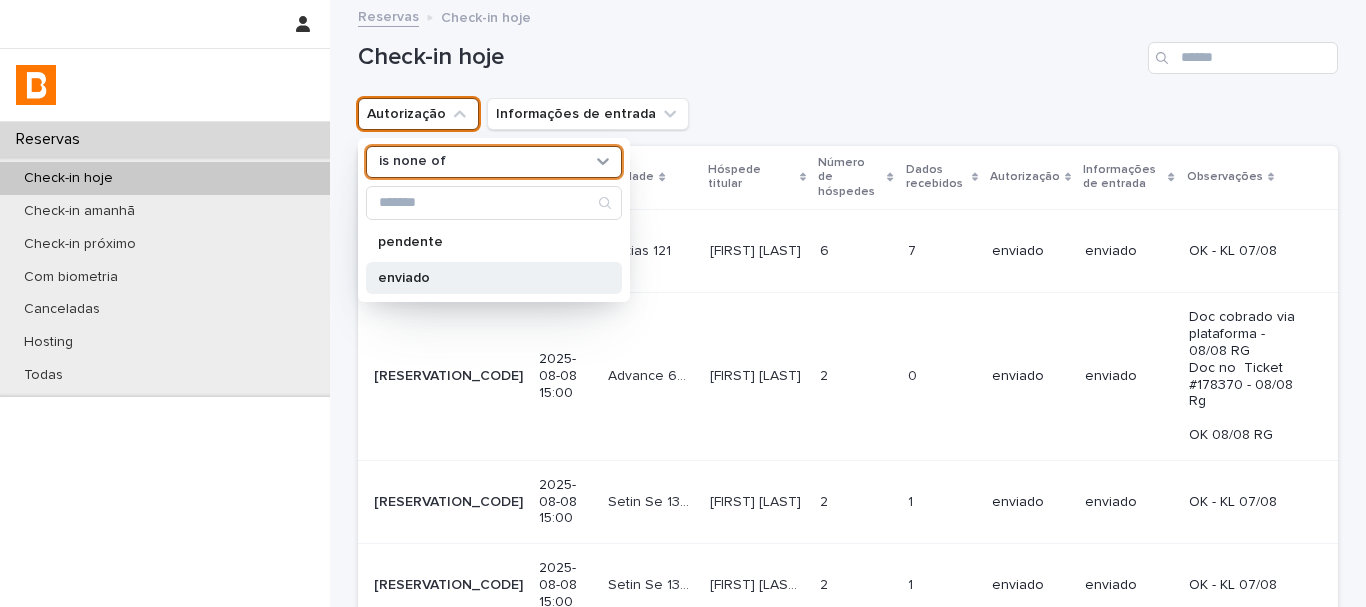 click on "enviado" at bounding box center (484, 278) 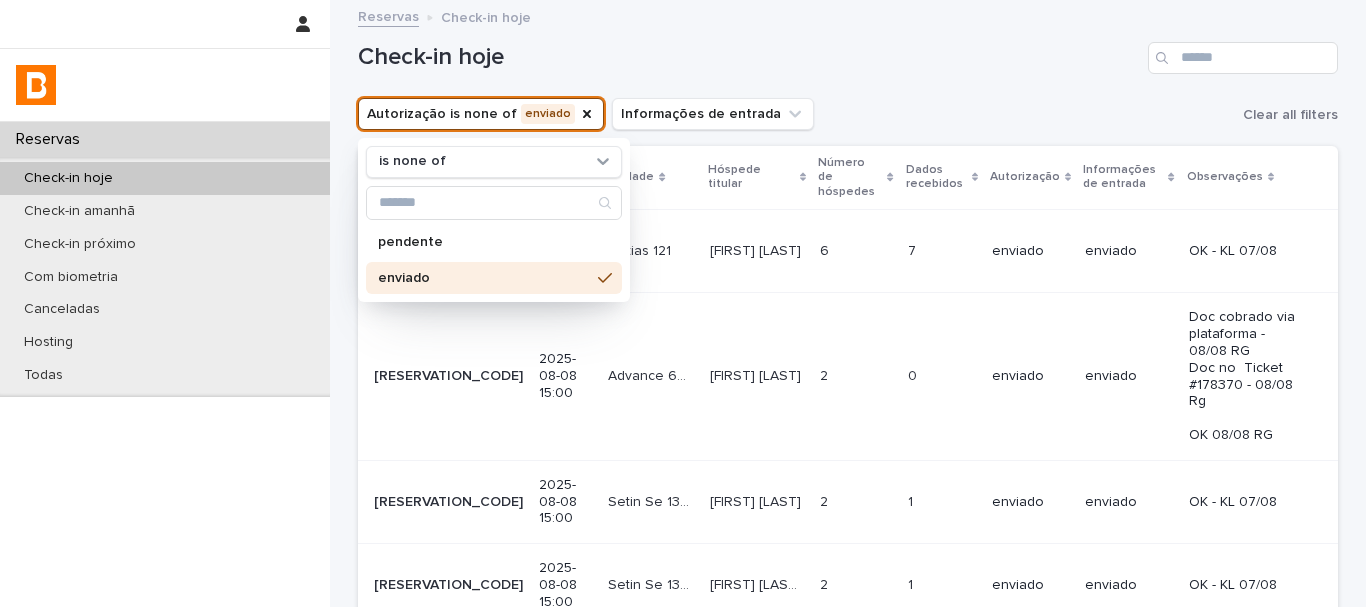 click on "Autorização is none of enviado is none of pendente enviado Informações de entrada Clear all filters" at bounding box center (848, 114) 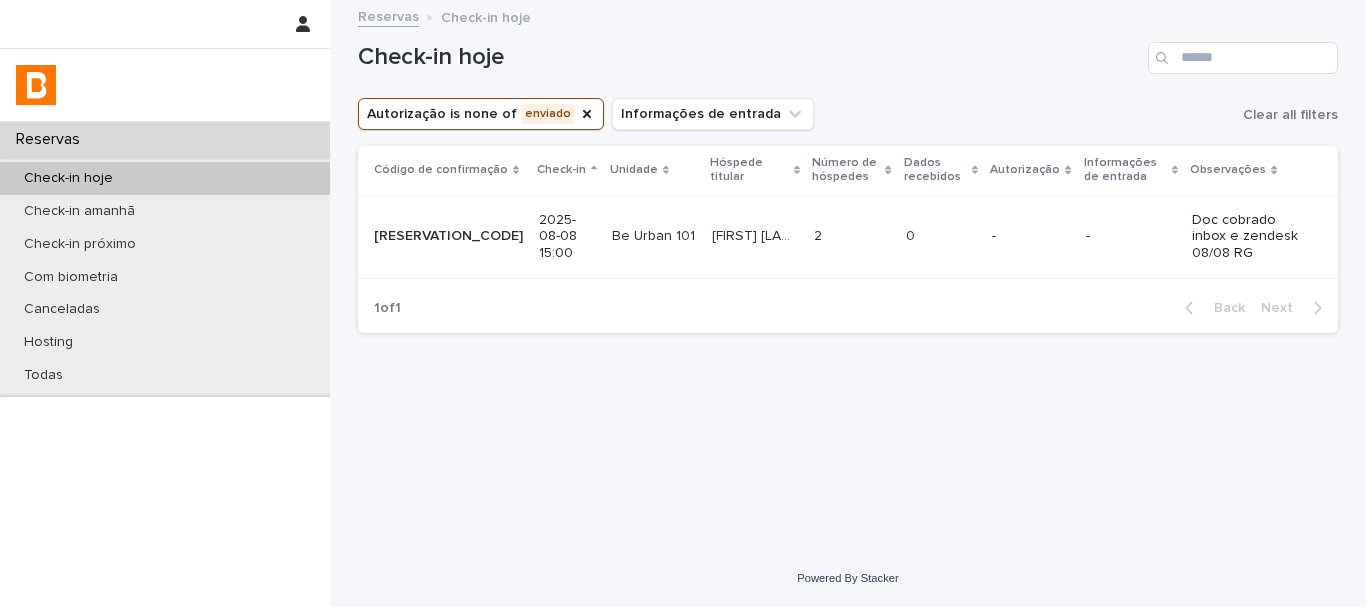 click on "Check-in hoje Autorização   option is none of, selected.     0 results available. Select is focused , press Down to open the menu,  is none of pendente enviado Informações de entrada Clear all filters Código de confirmação Check-in Unidade Hóspede titular Número de hóspedes Dados recebidos Autorização Informações de entrada Observações [RESERVATION_CODE] [RESERVATION_CODE]   [DATE] [TIME] Be Urban 101 Be Urban 101   [FIRST] [LAST] [FIRST] [LAST]   2 2   0 0   - - Doc cobrado inbox e zendesk 08/08 RG 1  of  1 Back Next" at bounding box center (848, 251) 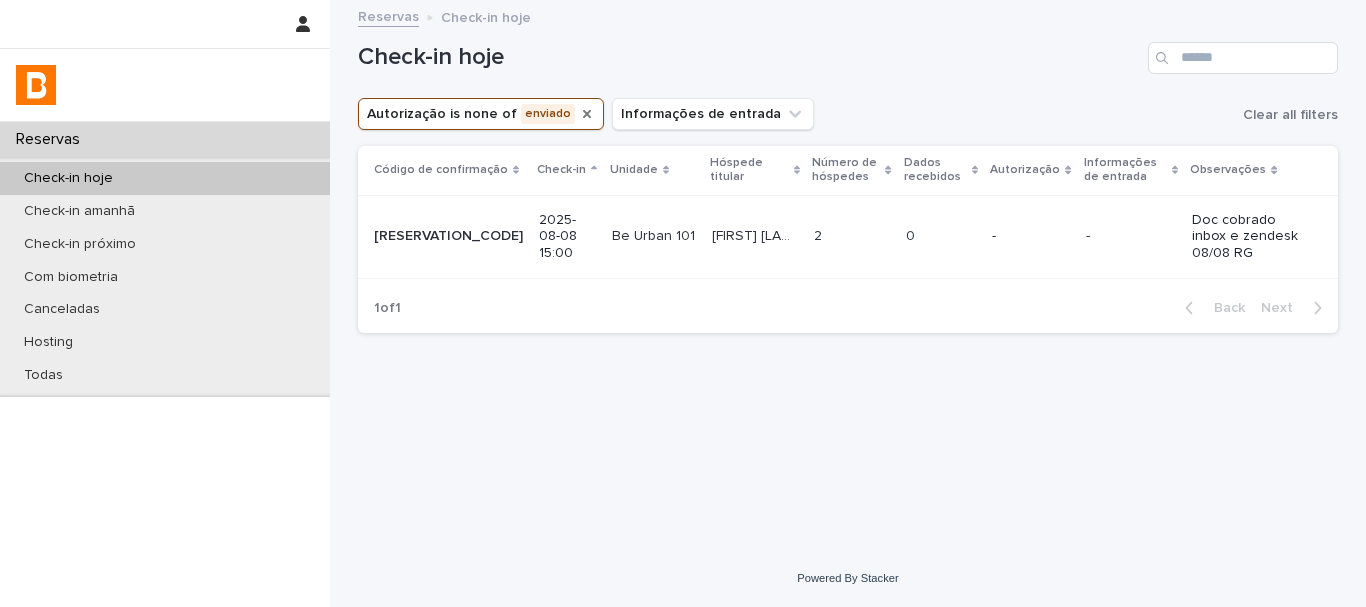 click 